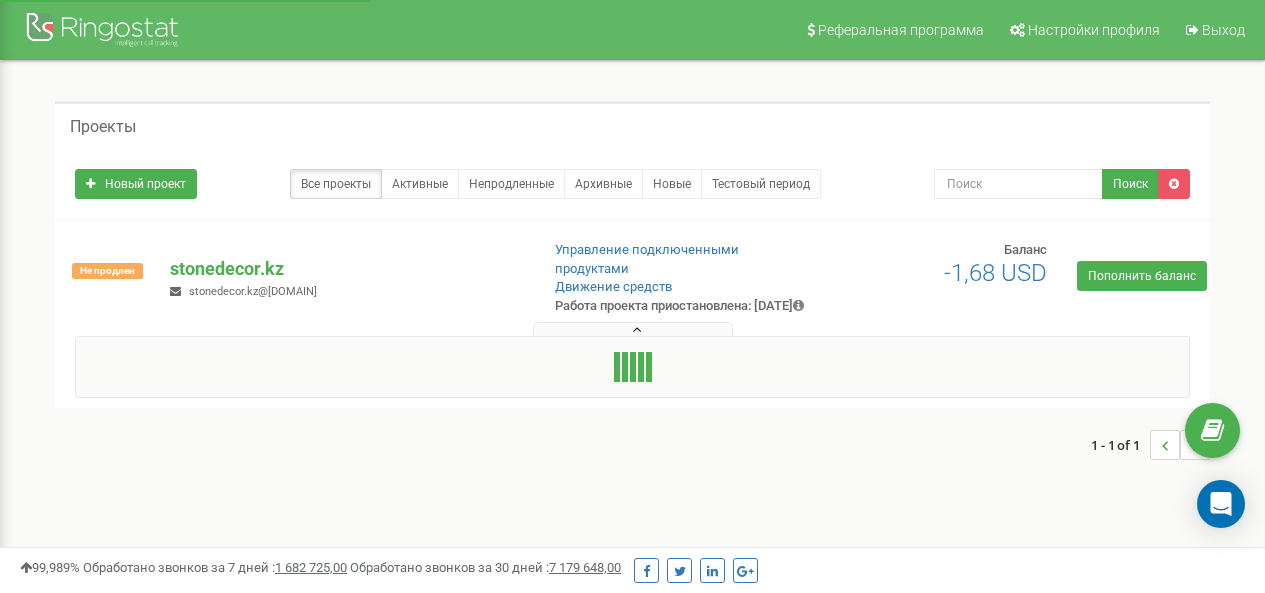 scroll, scrollTop: 0, scrollLeft: 0, axis: both 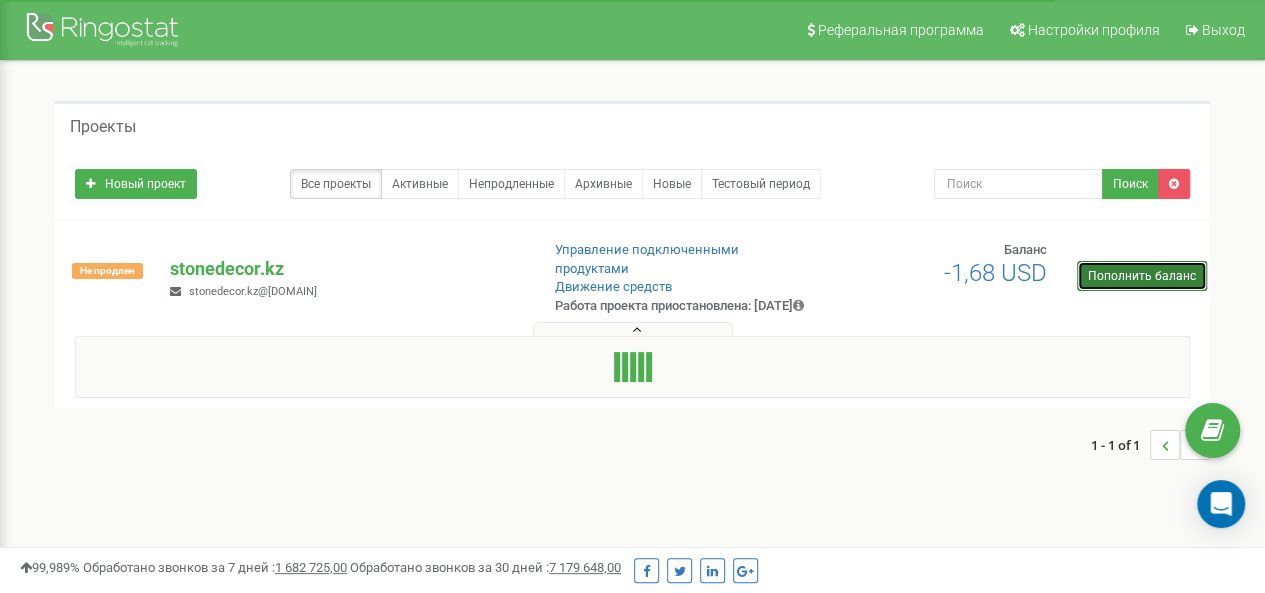 click on "Пополнить баланс" at bounding box center (1142, 276) 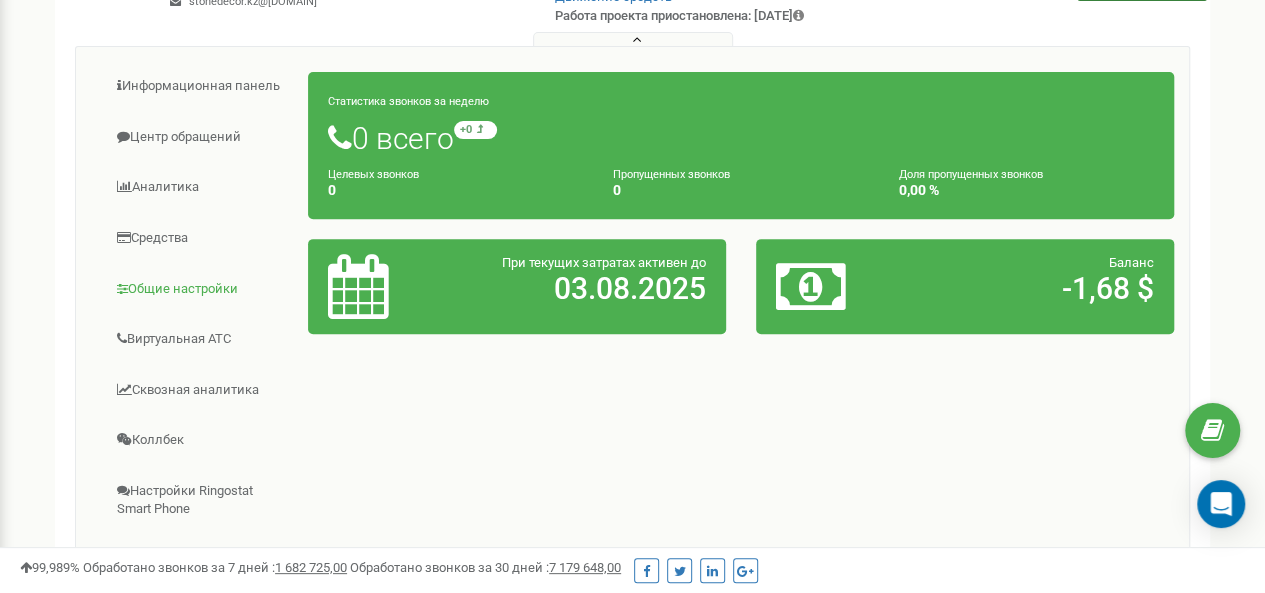 scroll, scrollTop: 288, scrollLeft: 0, axis: vertical 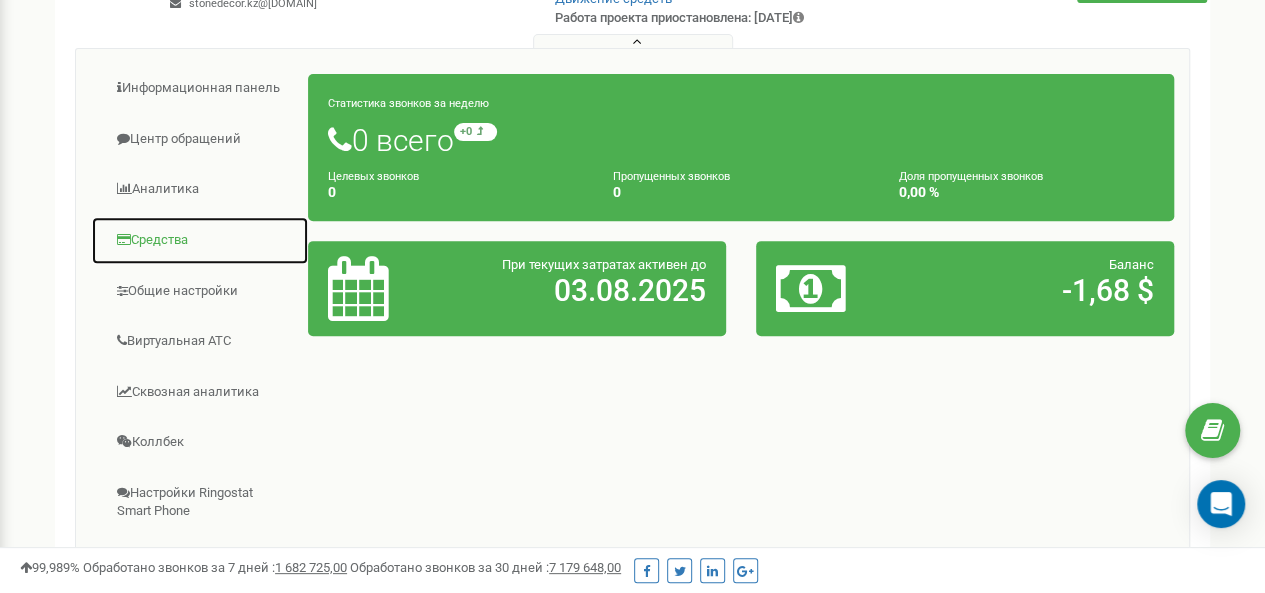 click on "Средства" at bounding box center (200, 240) 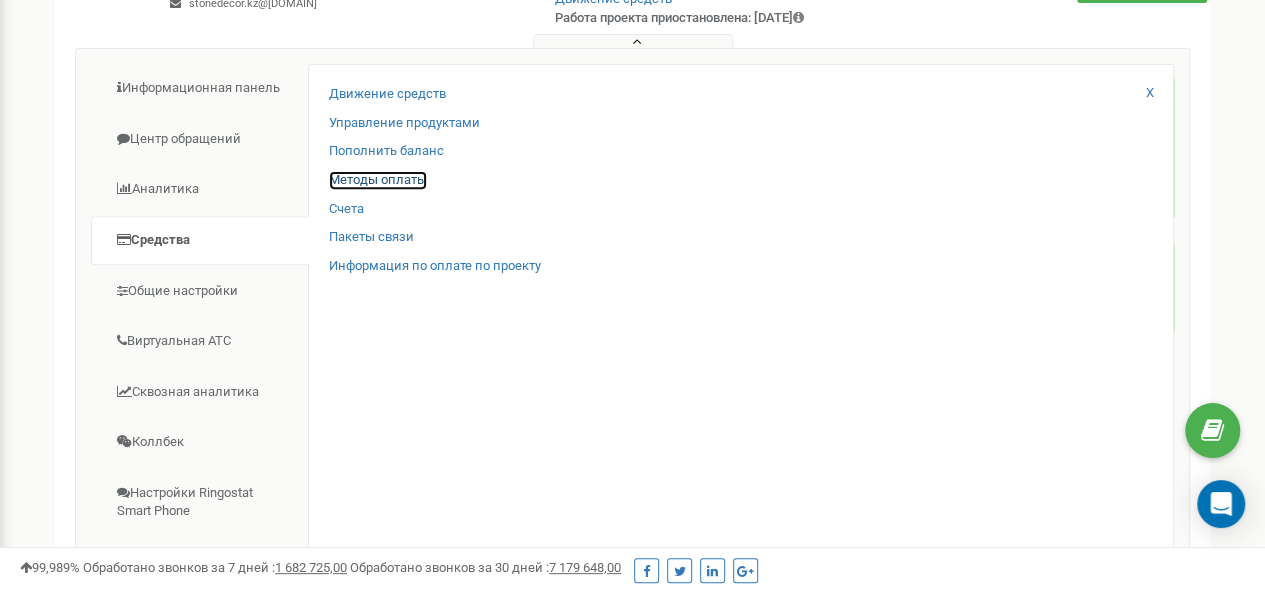 click on "Методы оплаты" at bounding box center [378, 180] 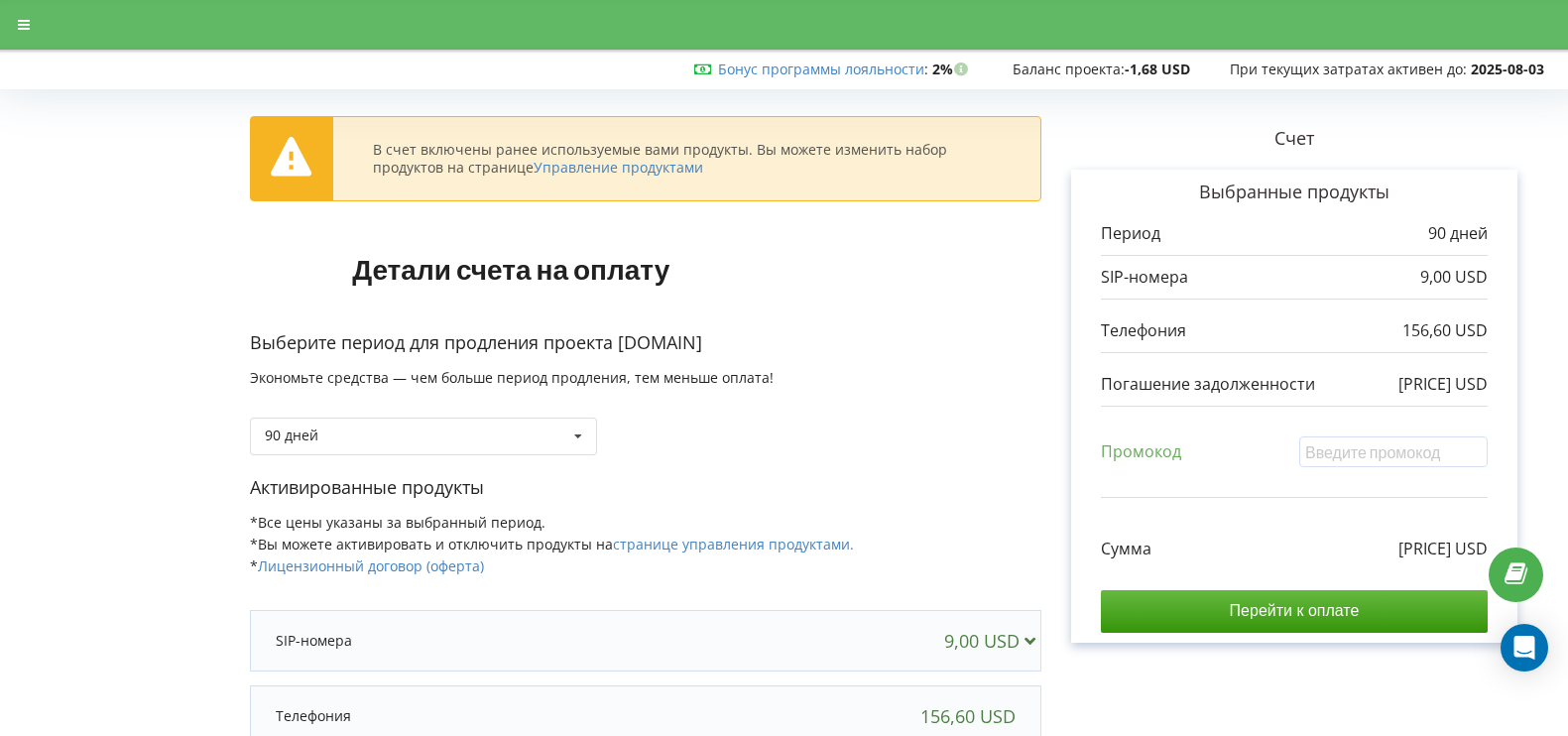 scroll, scrollTop: 0, scrollLeft: 0, axis: both 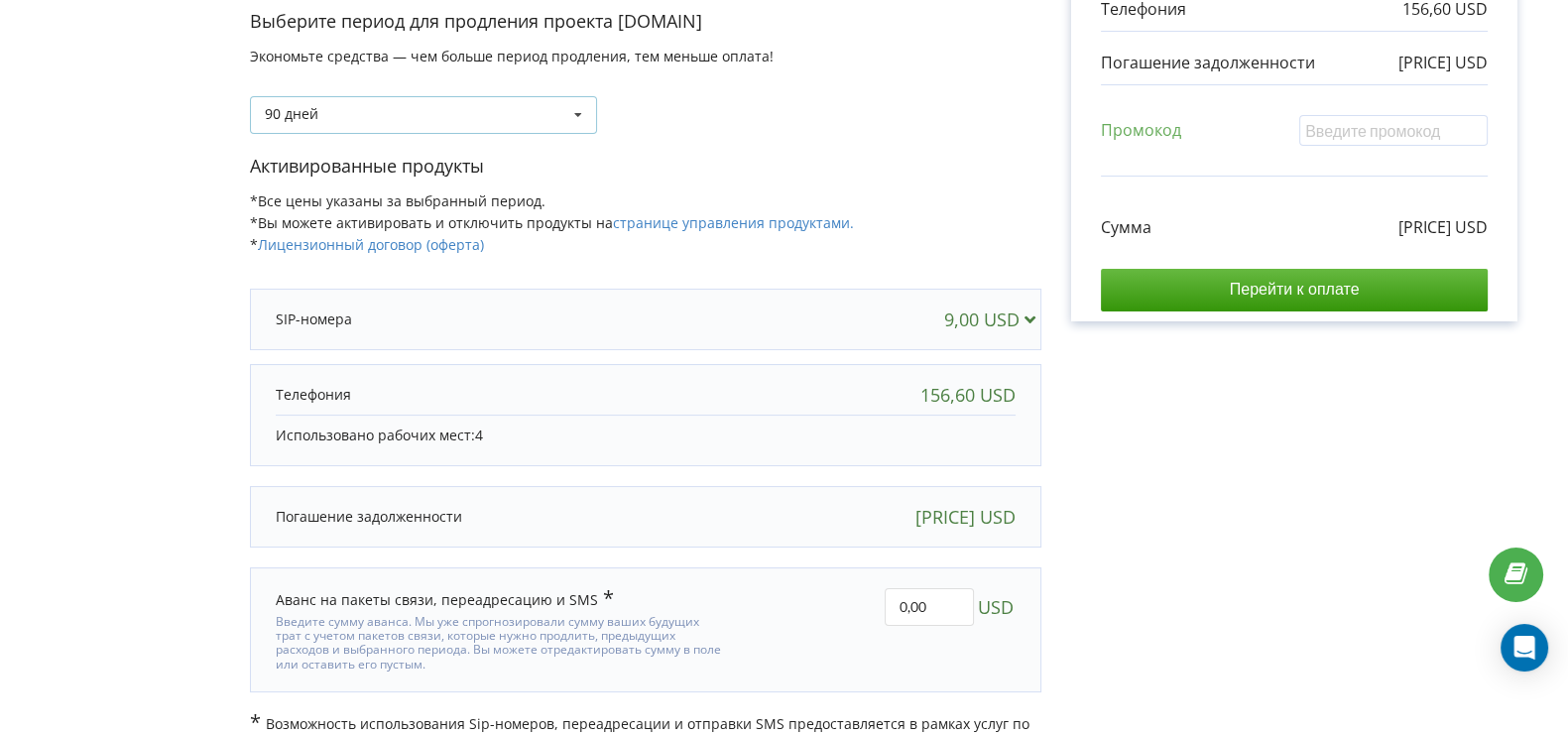 click on "[NUMBER] дней
[NUMBER] дней" at bounding box center (423, 115) 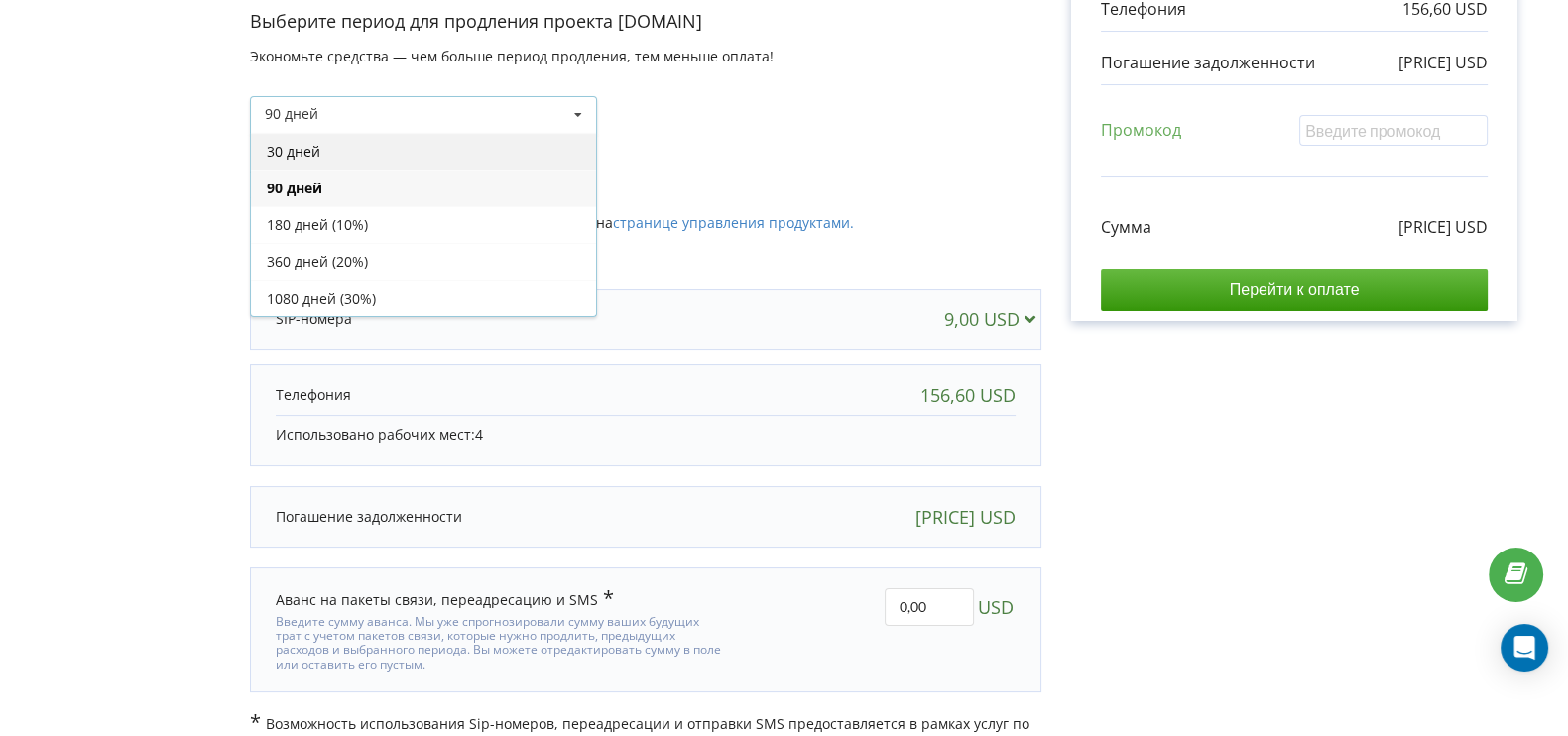 click on "30 дней" at bounding box center (423, 151) 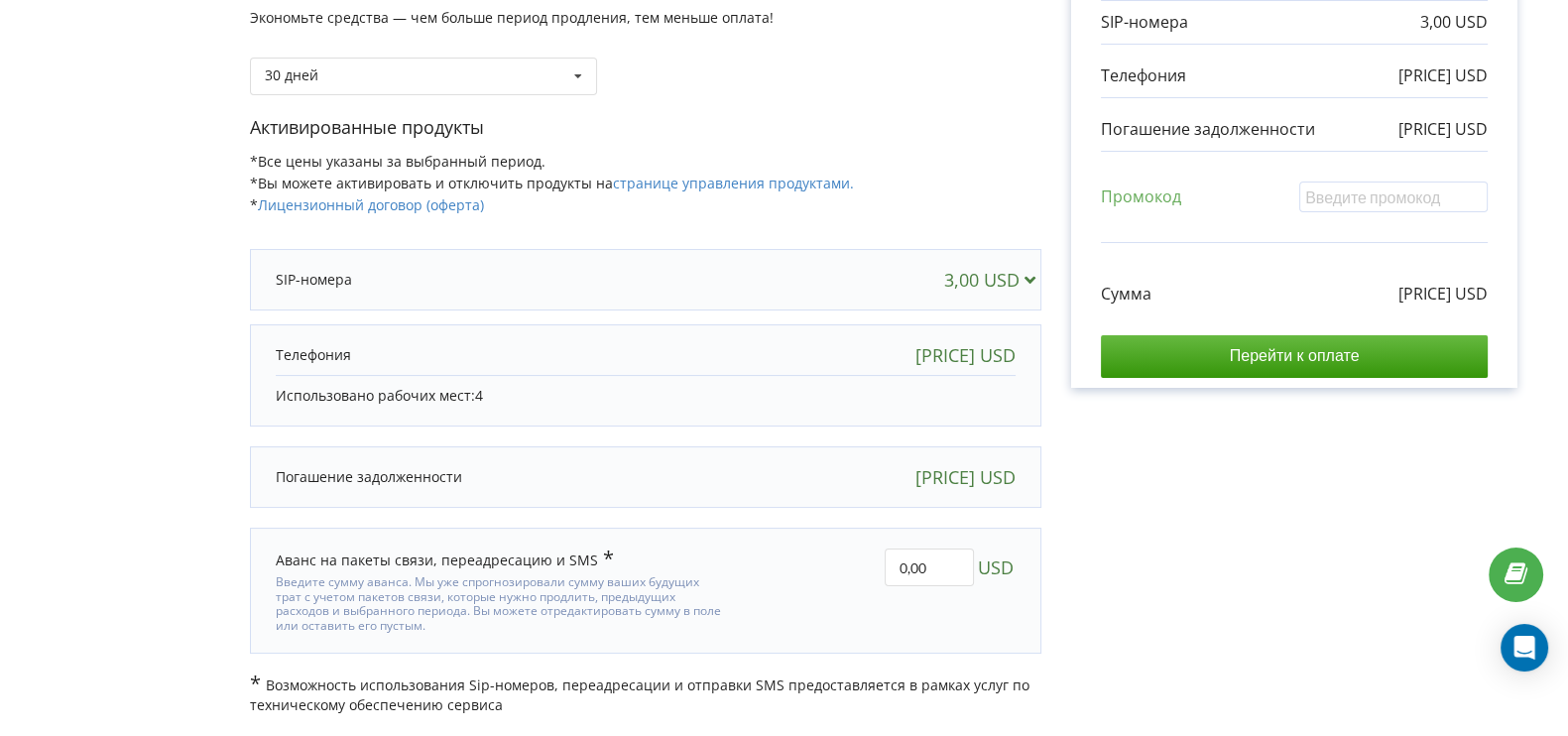 scroll, scrollTop: 263, scrollLeft: 0, axis: vertical 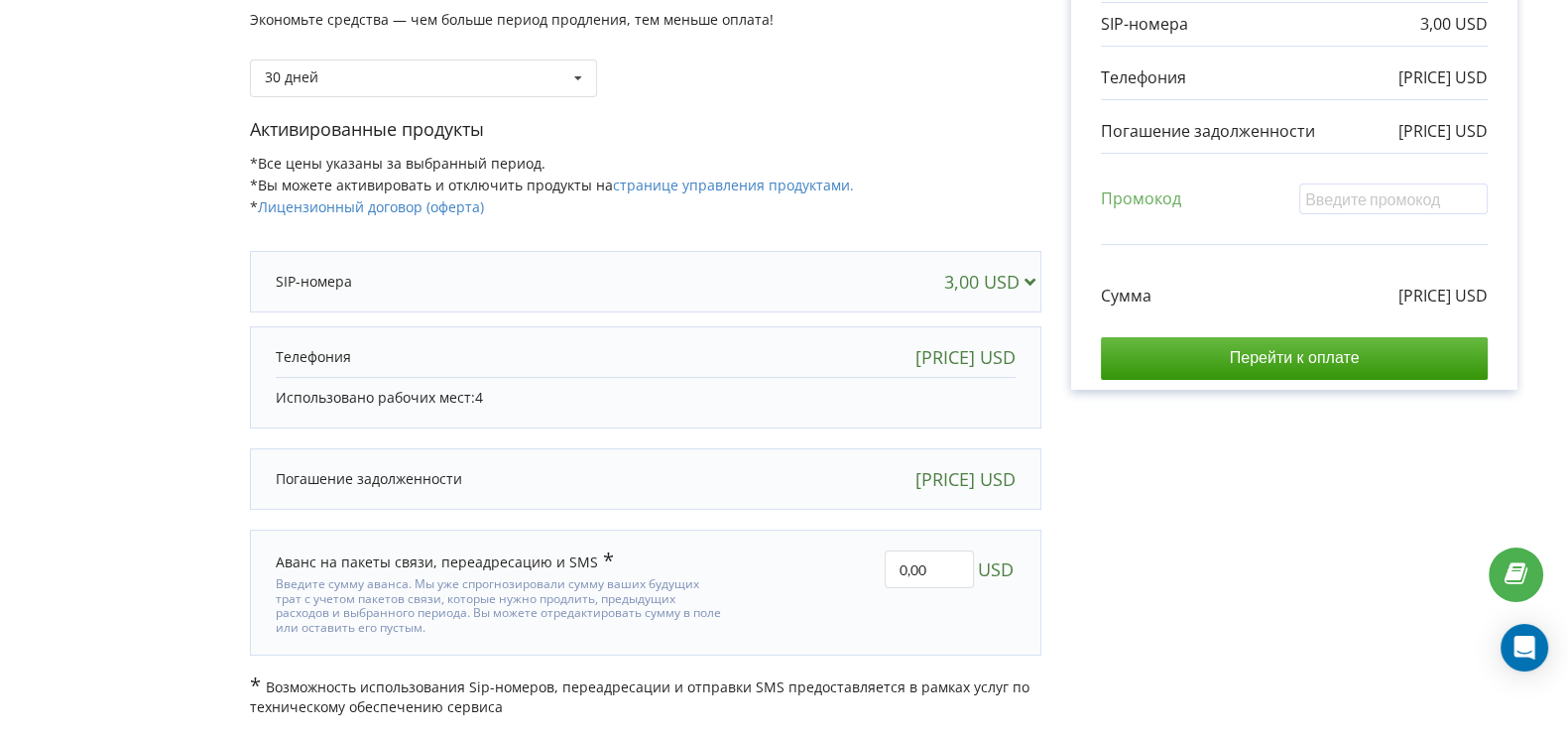 click on "0,00   USD" at bounding box center (886, 592) 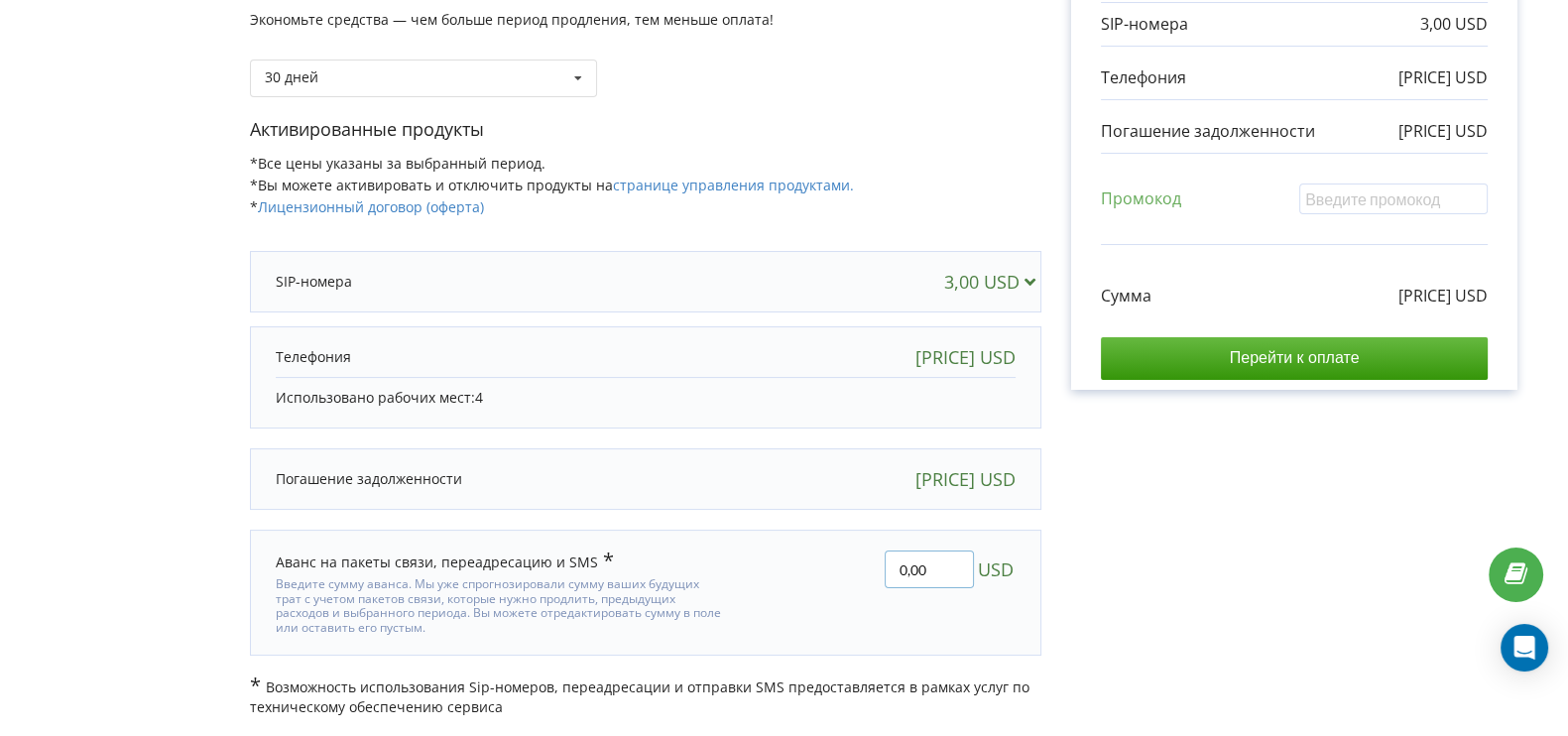 click on "0,00" at bounding box center [929, 569] 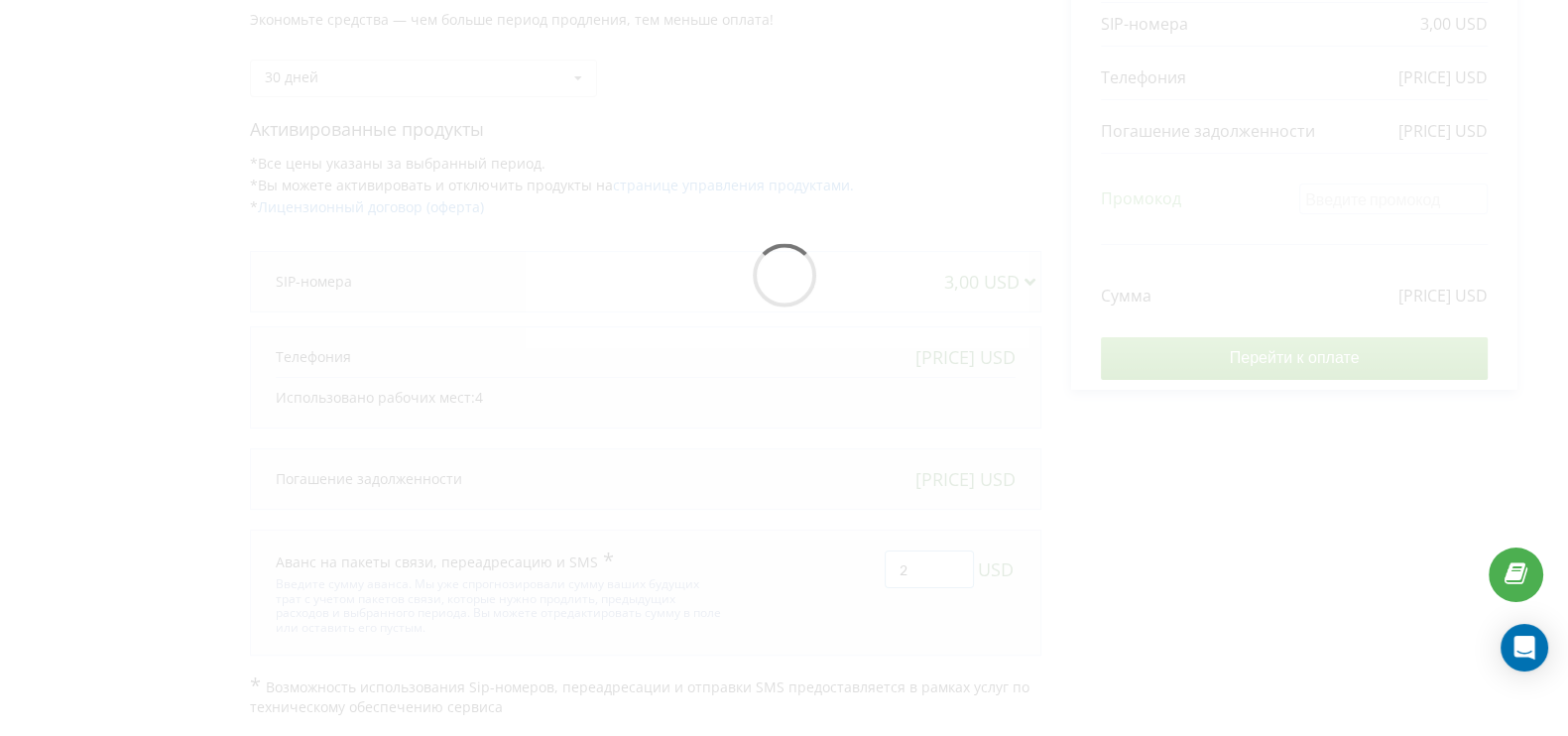 type on "2" 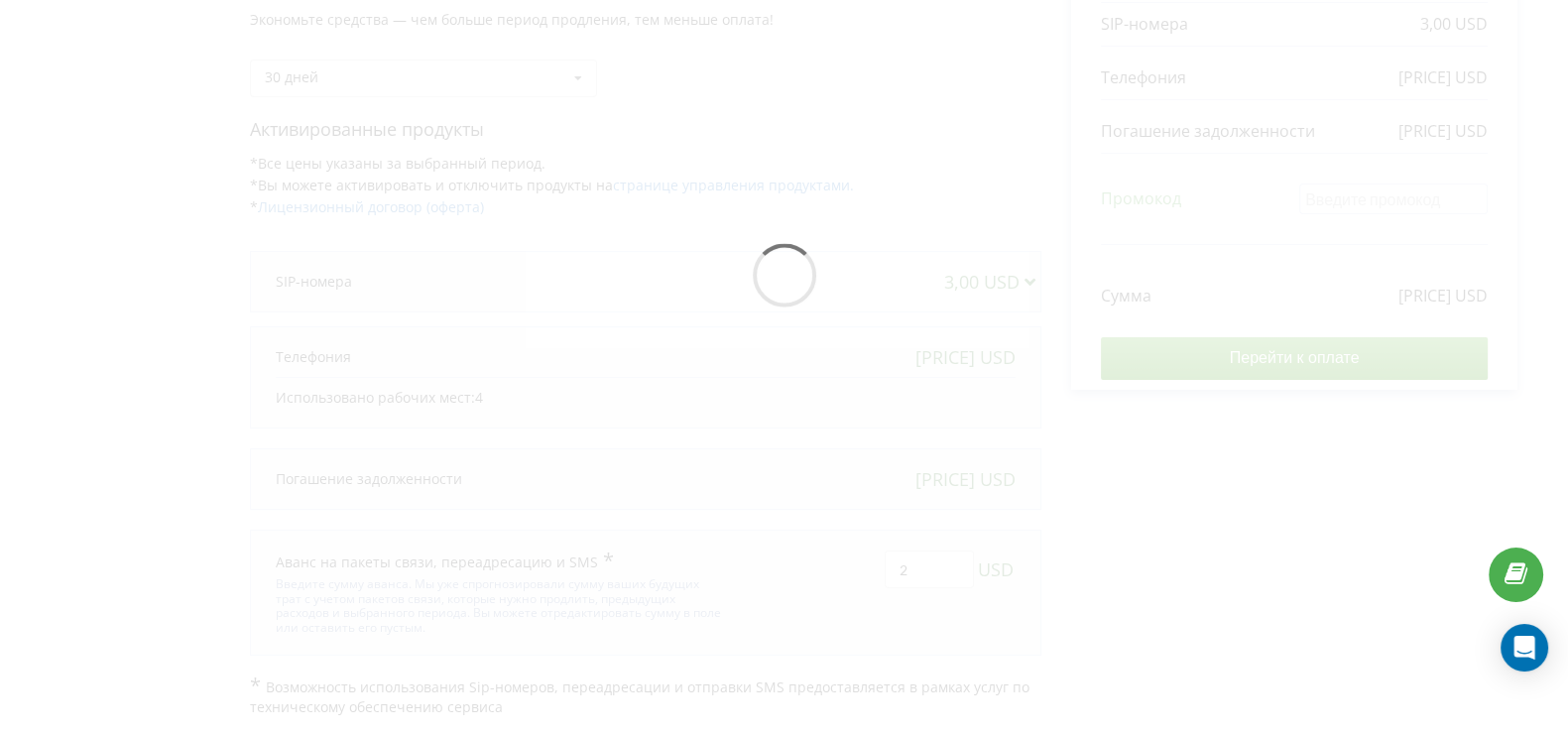 click at bounding box center (784, 280) 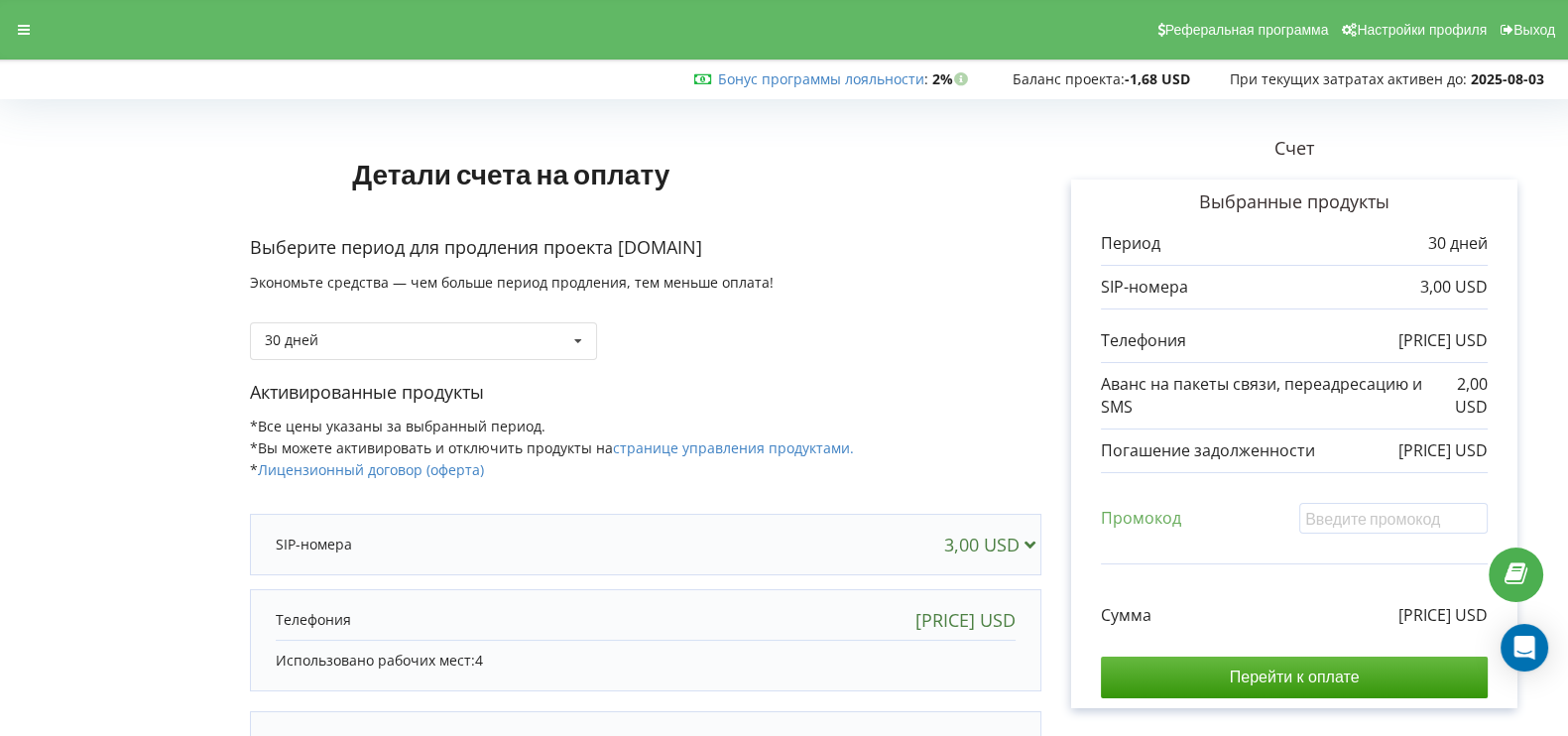 scroll, scrollTop: 263, scrollLeft: 0, axis: vertical 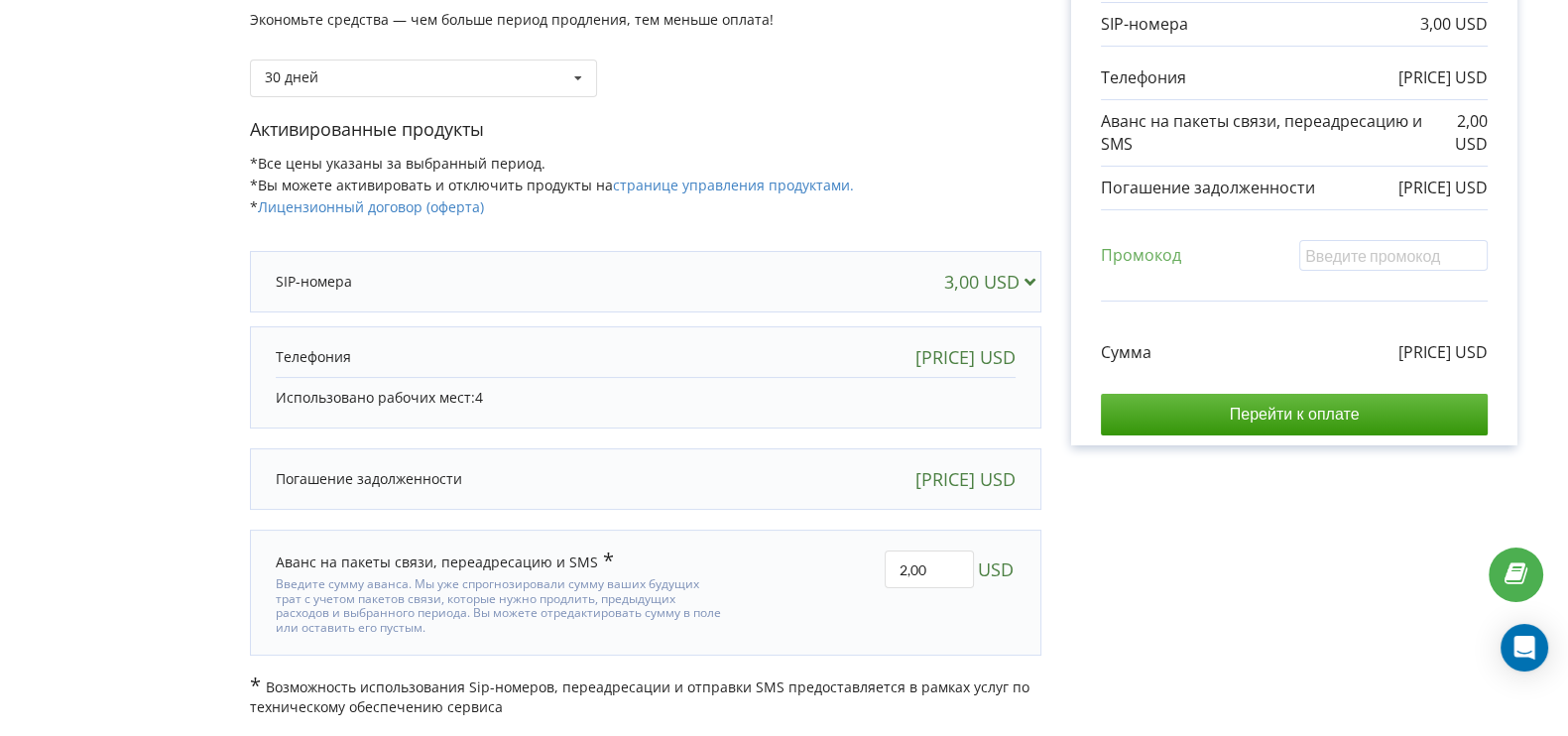 click on "Счет
Выбранные продукты
Период
30 дней
3,00 USD" at bounding box center (1294, 280) 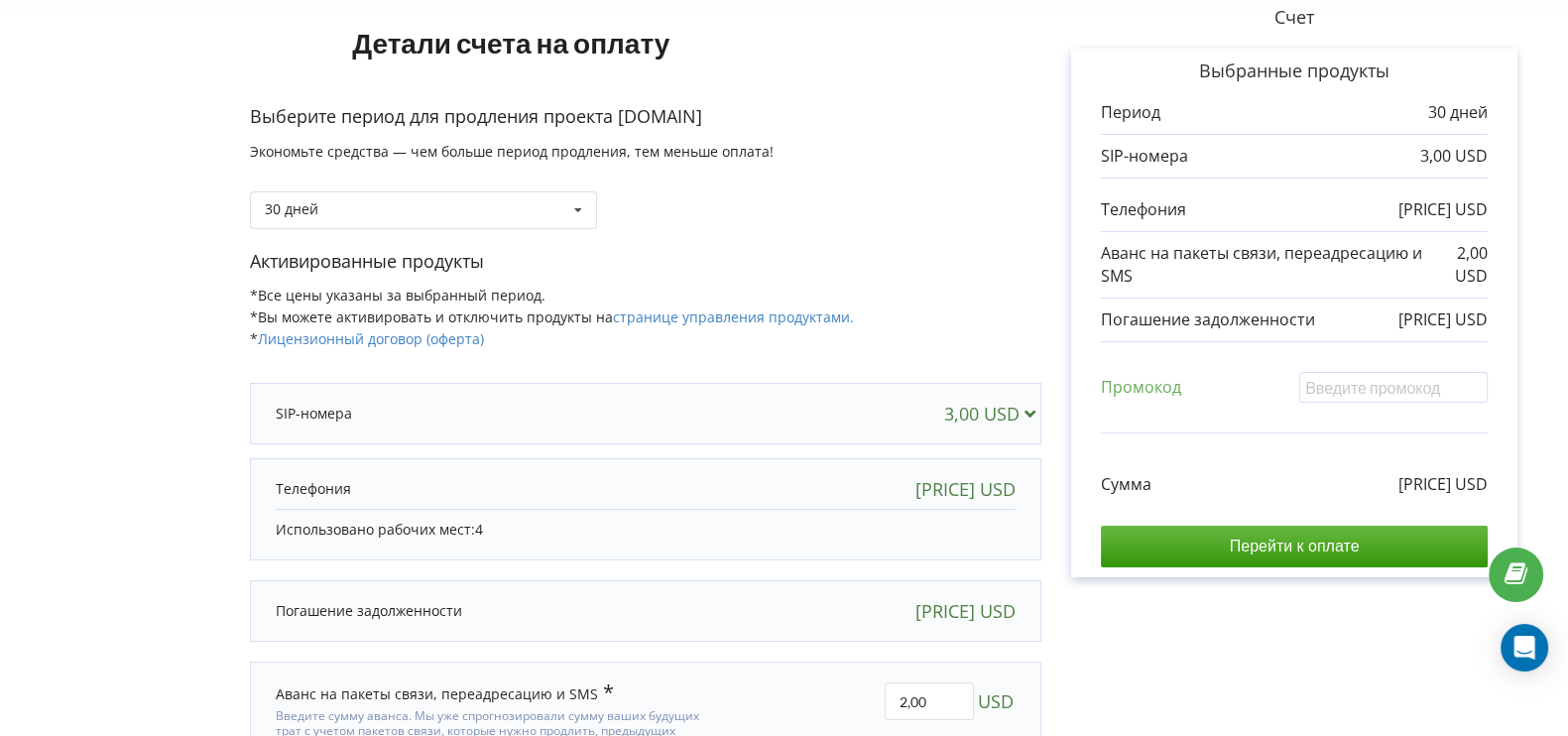 scroll, scrollTop: 263, scrollLeft: 0, axis: vertical 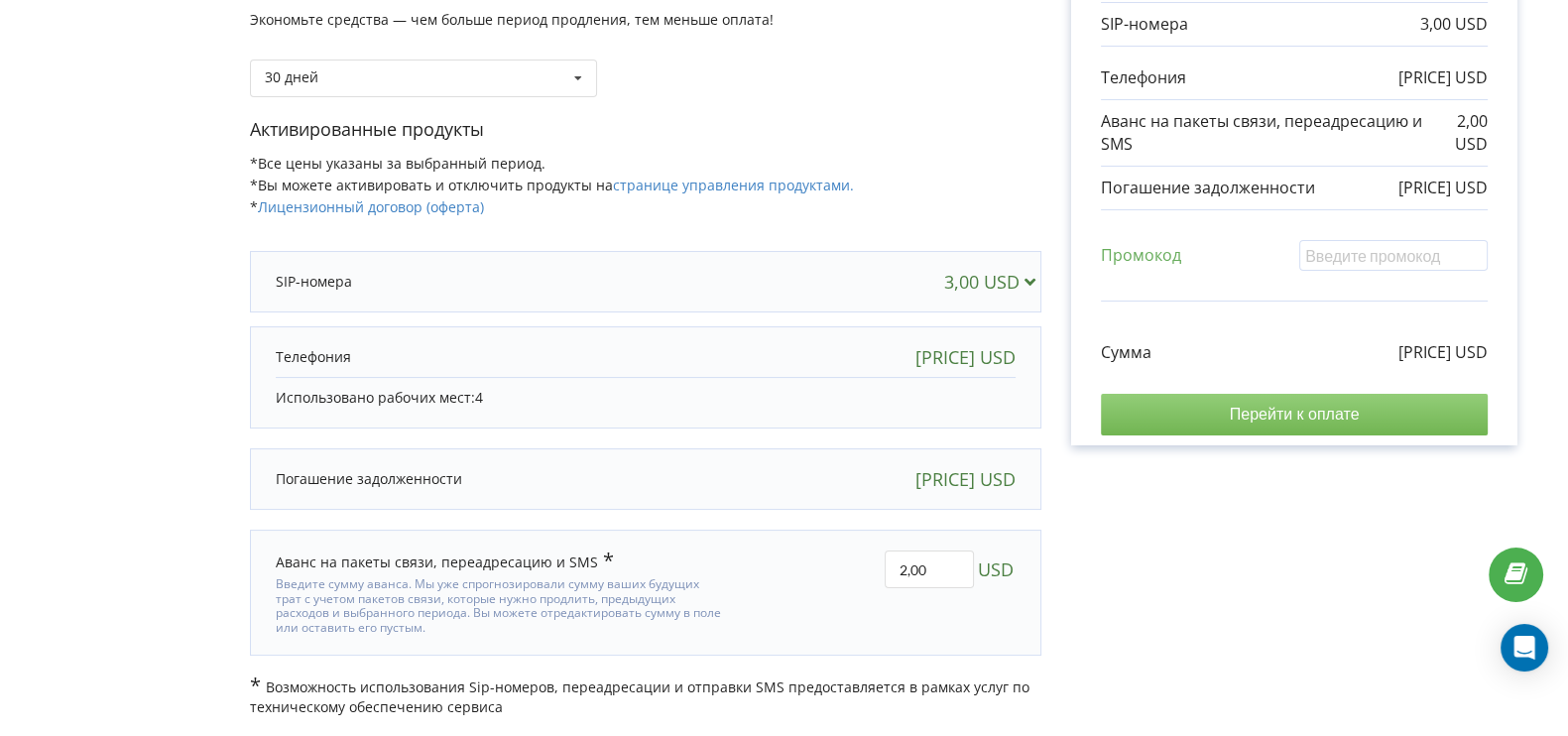 click on "Перейти к оплате" at bounding box center (1294, 415) 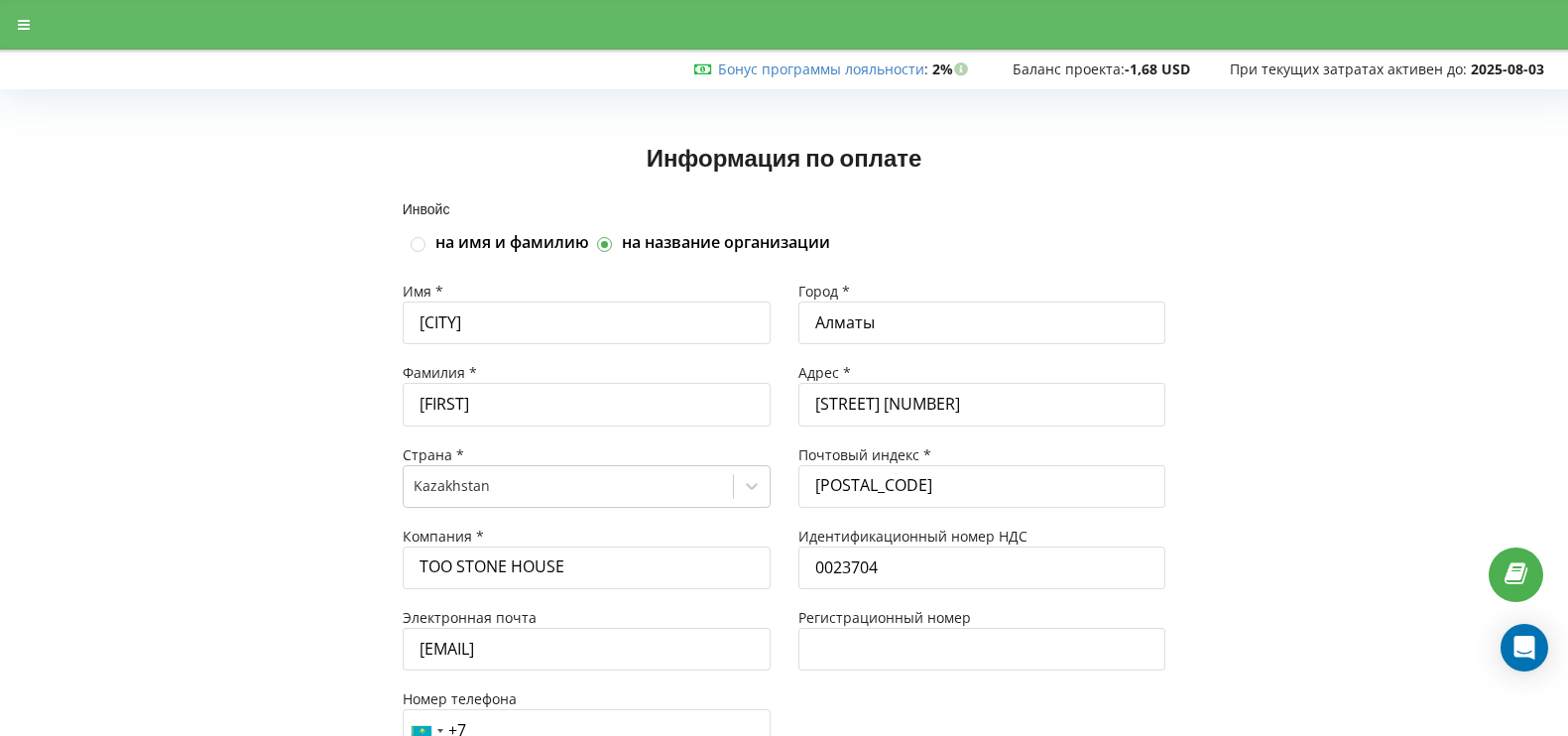 scroll, scrollTop: 0, scrollLeft: 0, axis: both 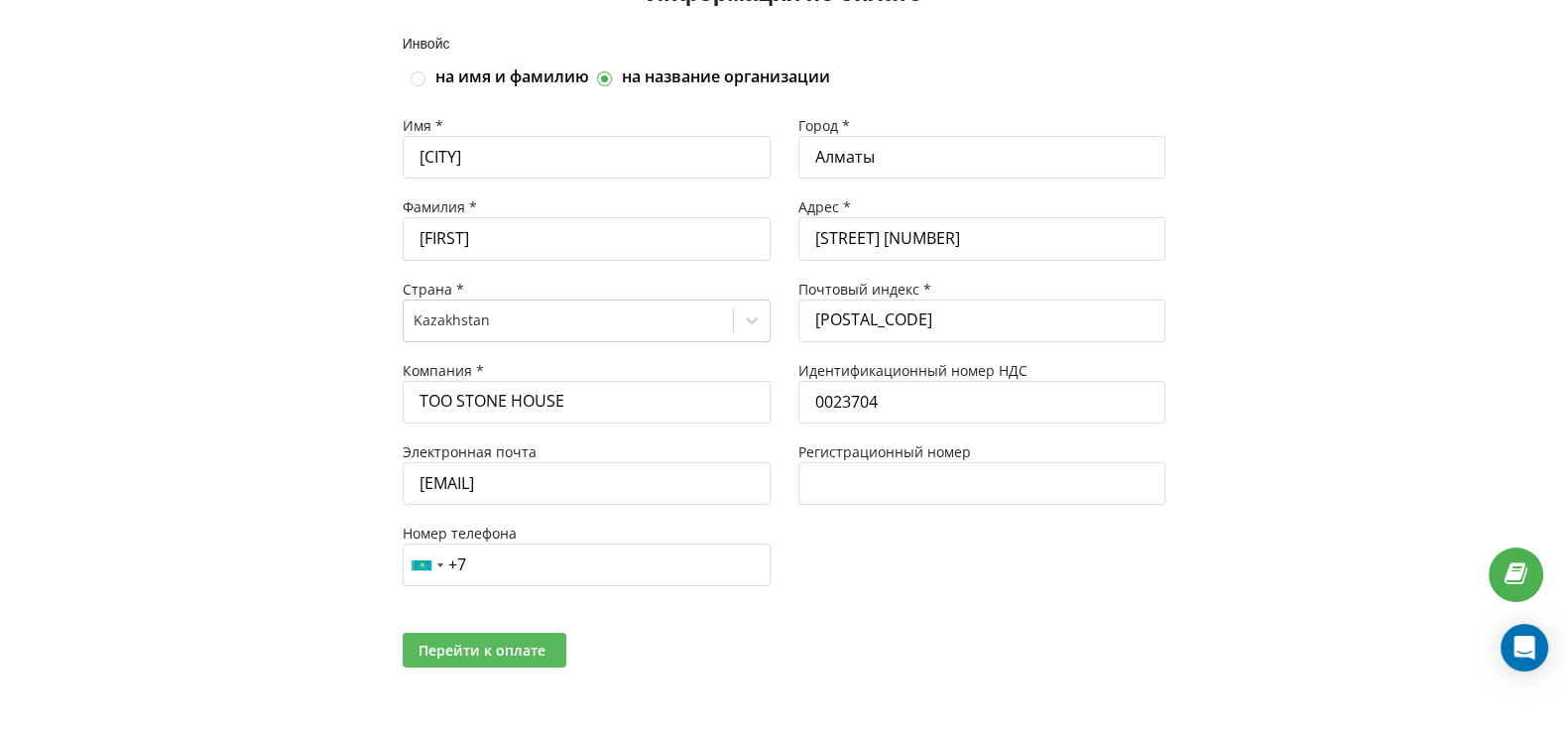 click on "Перейти к оплате" at bounding box center [484, 650] 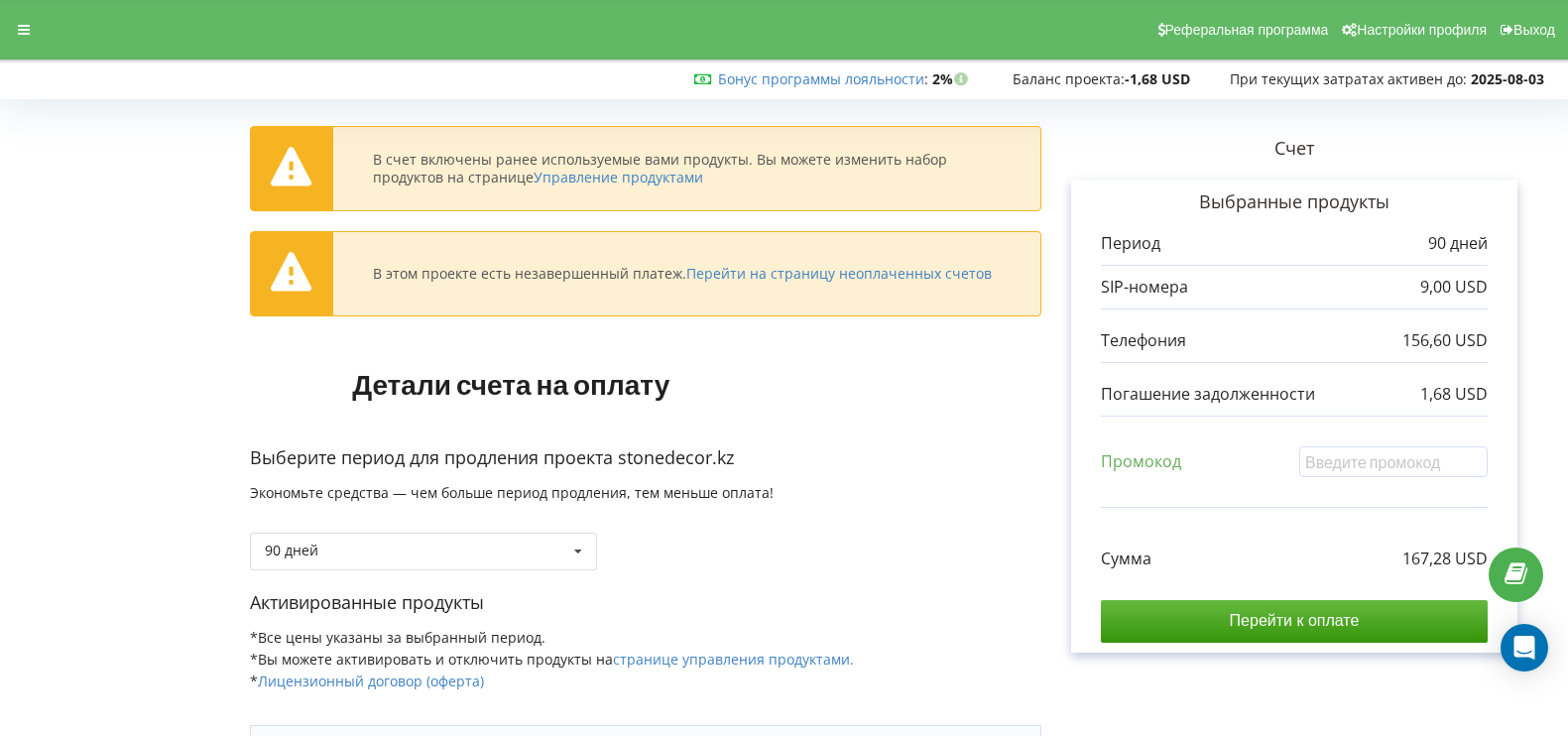 scroll, scrollTop: 0, scrollLeft: 0, axis: both 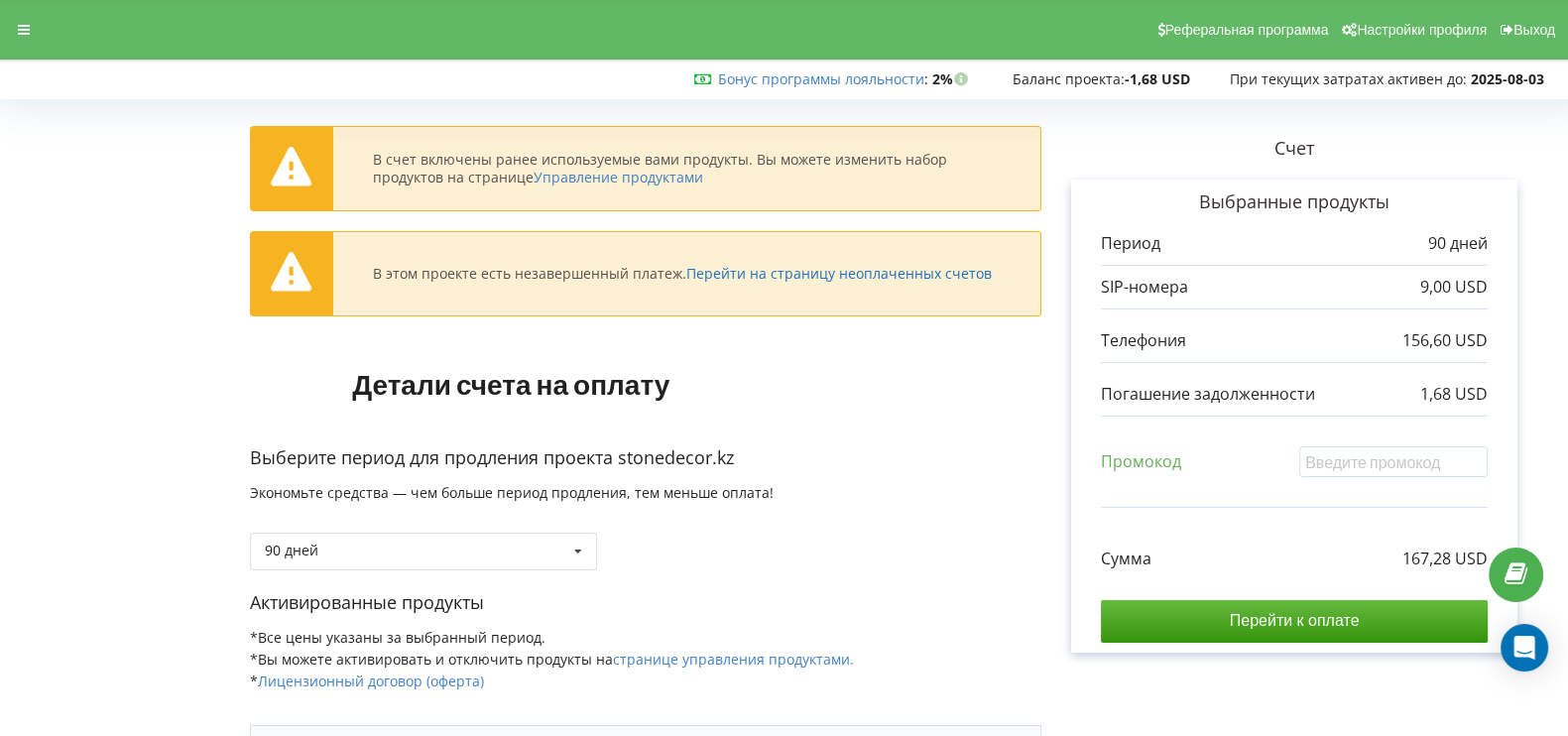 click on "Перейти на страницу неоплаченных счетов" at bounding box center (839, 273) 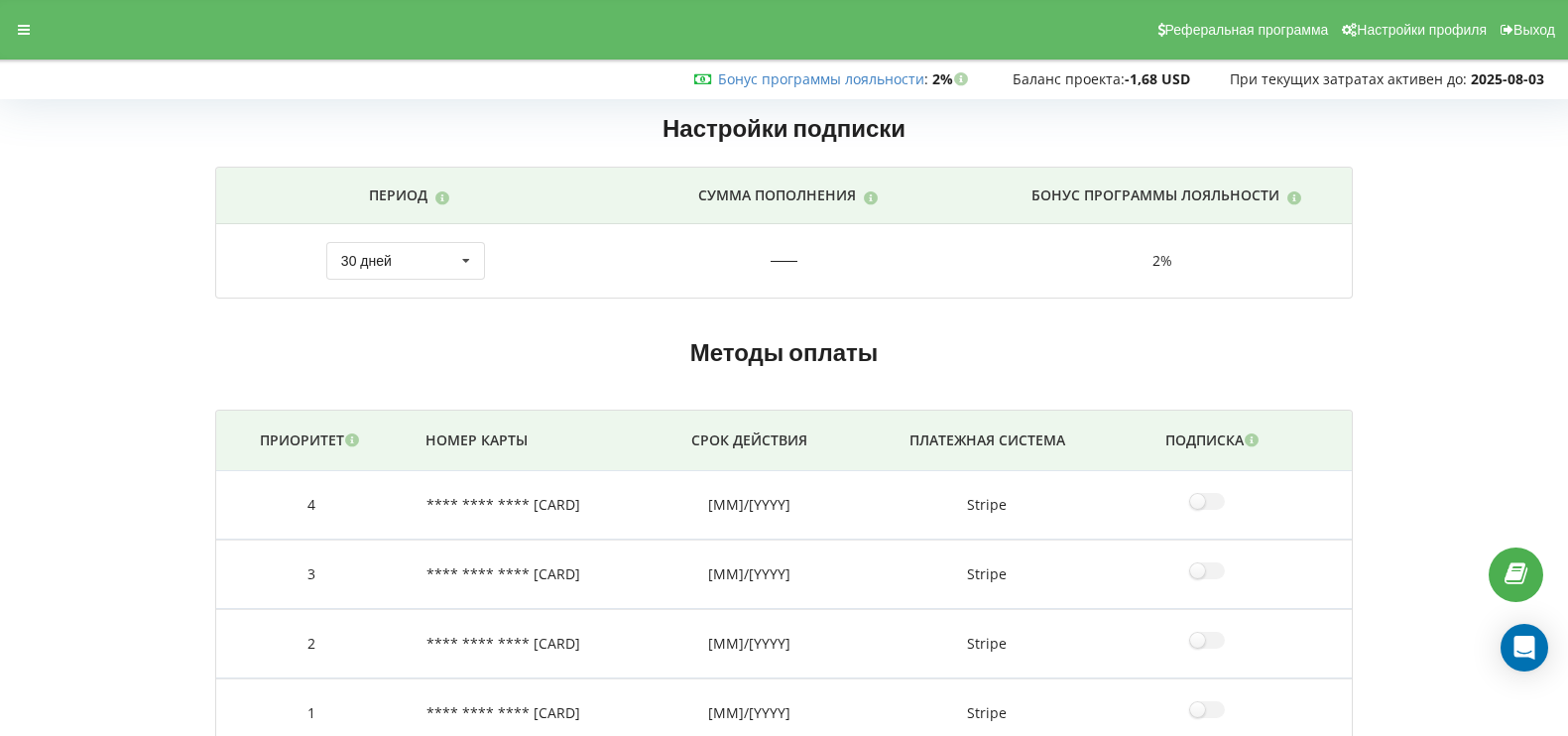 scroll, scrollTop: 0, scrollLeft: 0, axis: both 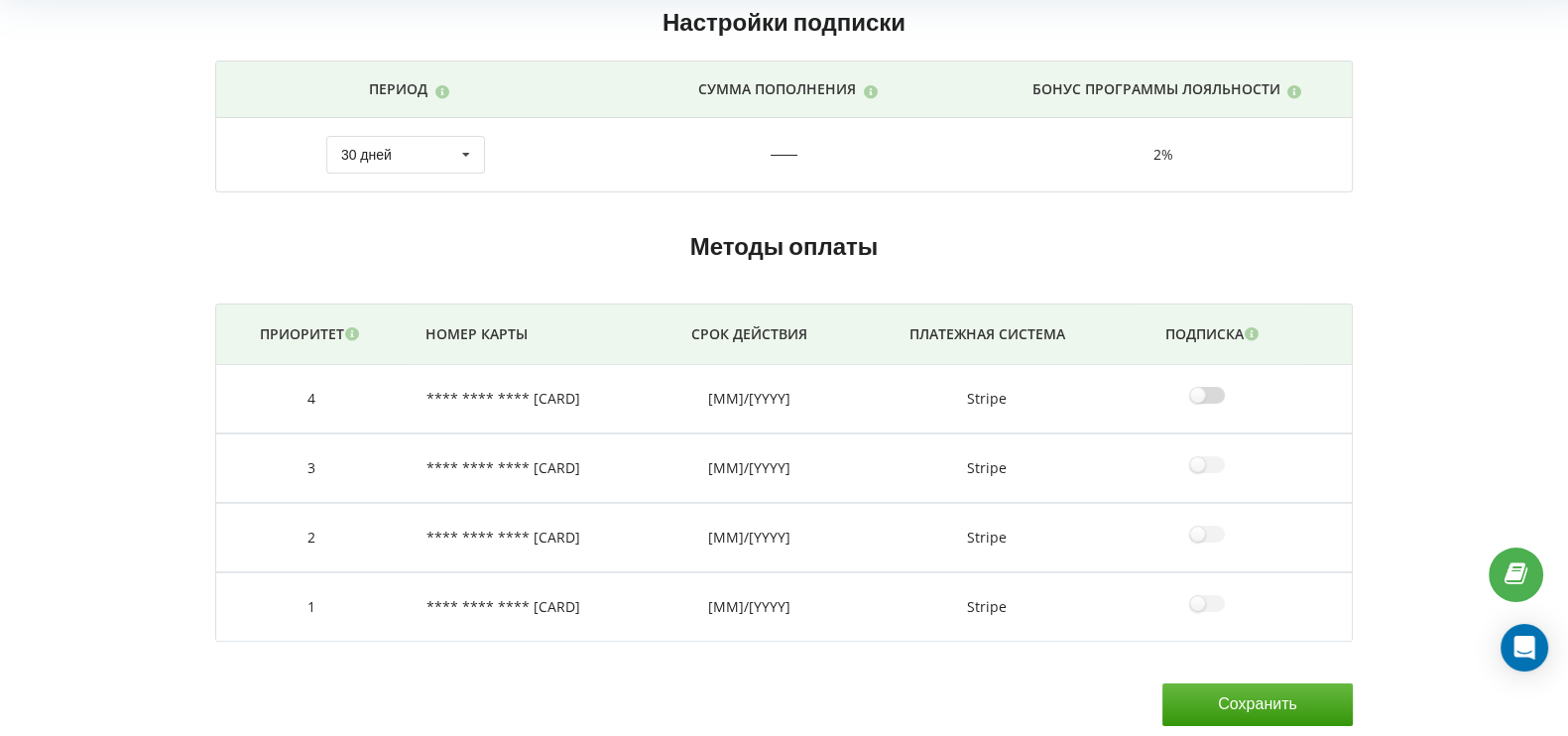 click at bounding box center (1214, 395) 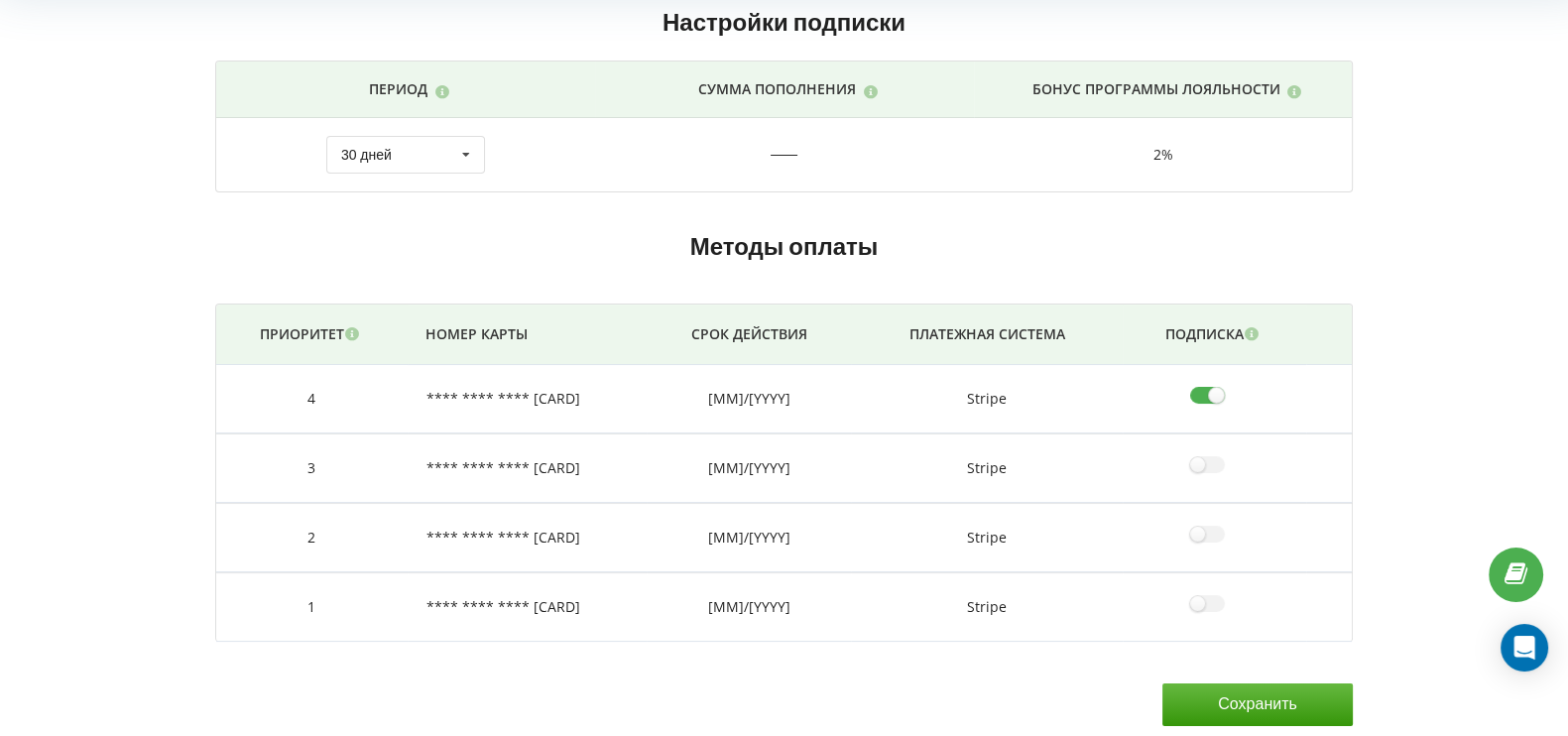 click on "**** **** **** 9185" at bounding box center (527, 468) 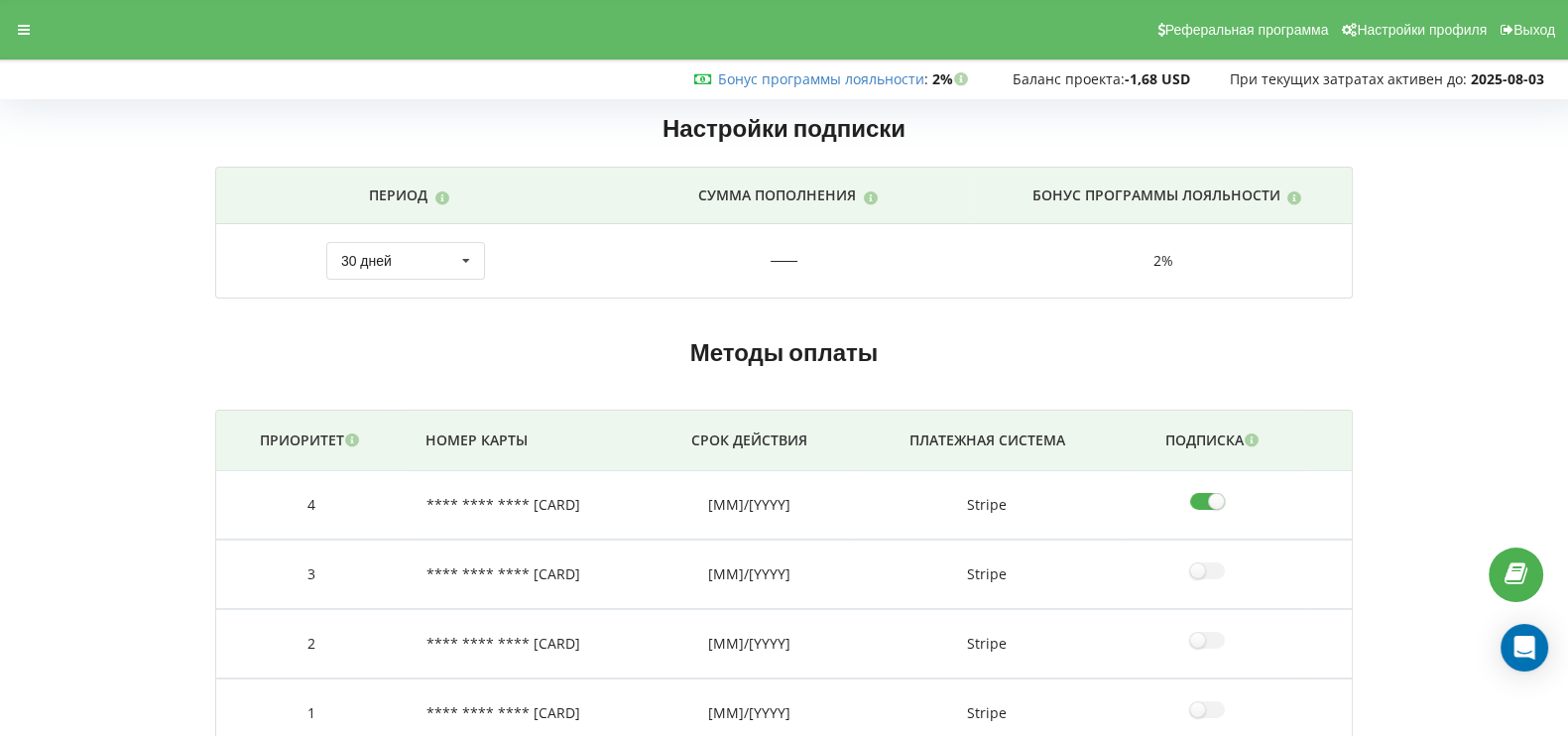 scroll, scrollTop: 106, scrollLeft: 0, axis: vertical 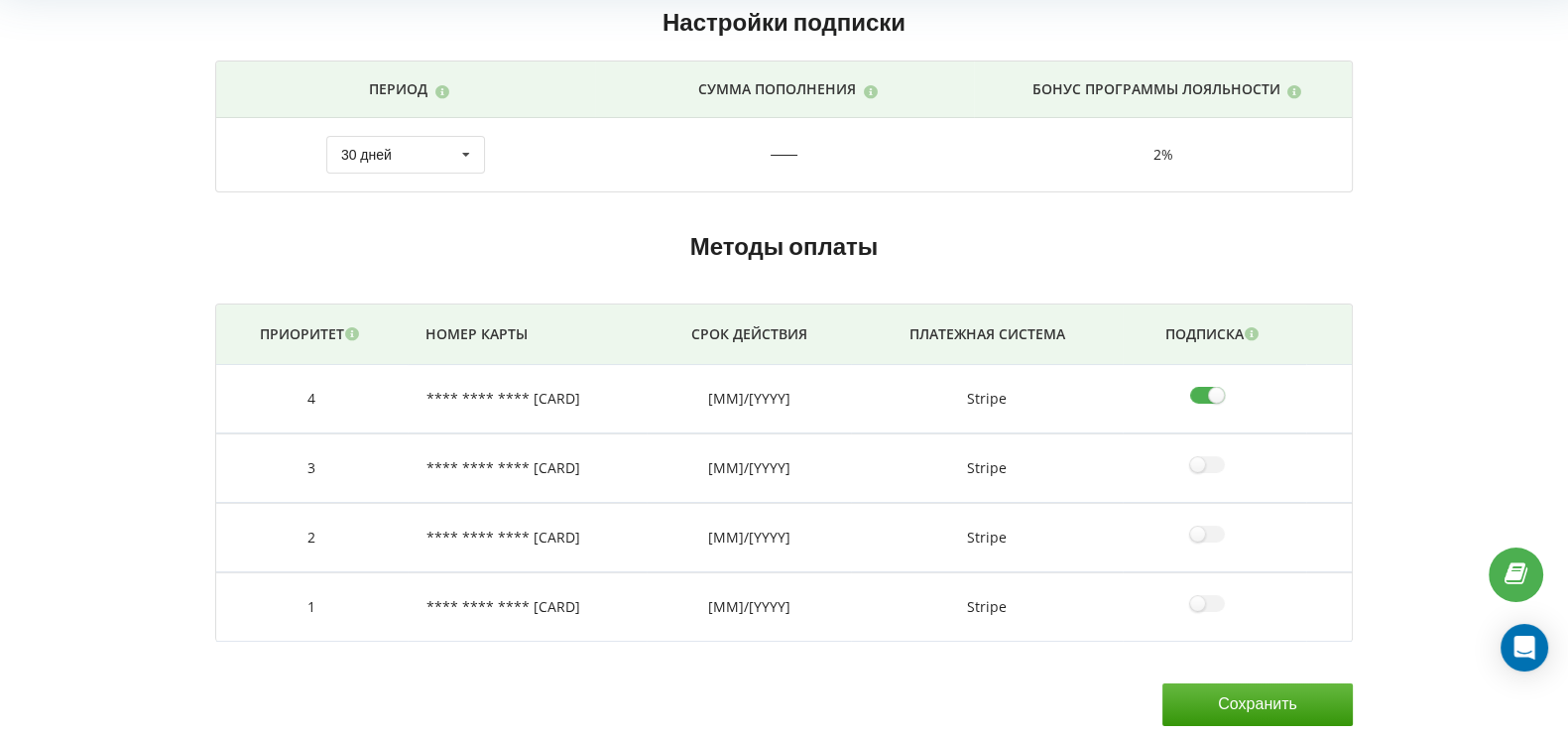 click on "Сохранить" at bounding box center (1258, 704) 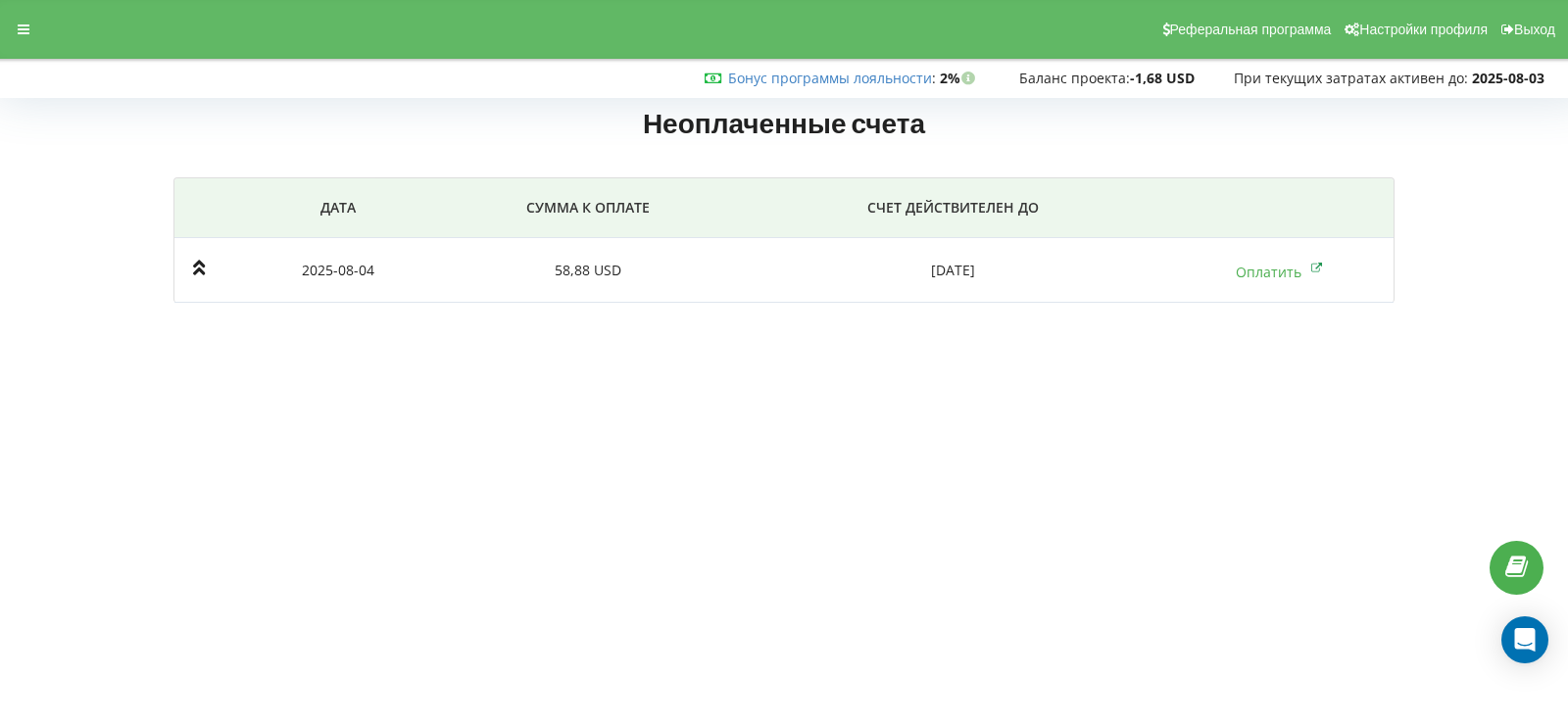scroll, scrollTop: 0, scrollLeft: 0, axis: both 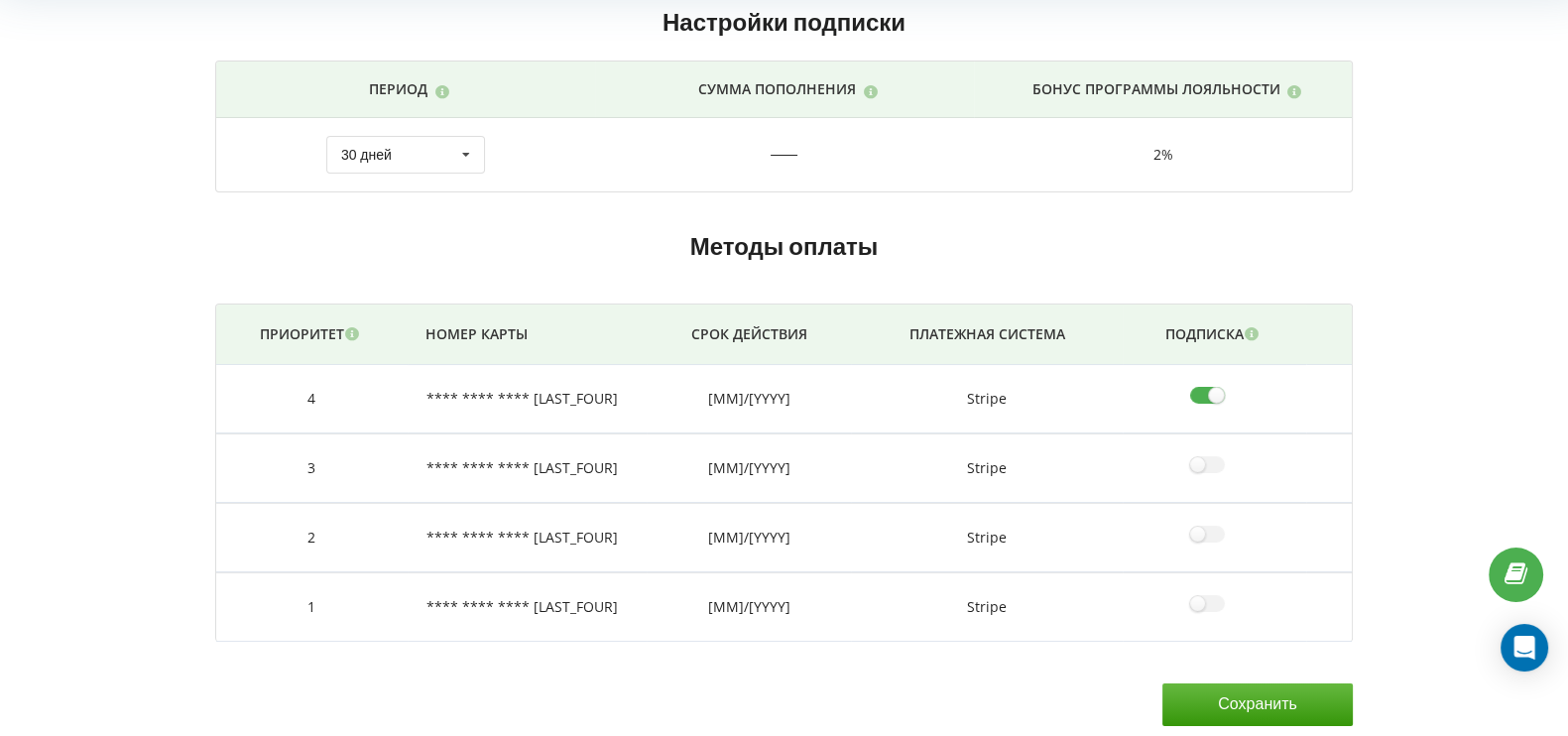 click on "**** **** **** [LAST_FOUR]" at bounding box center (527, 468) 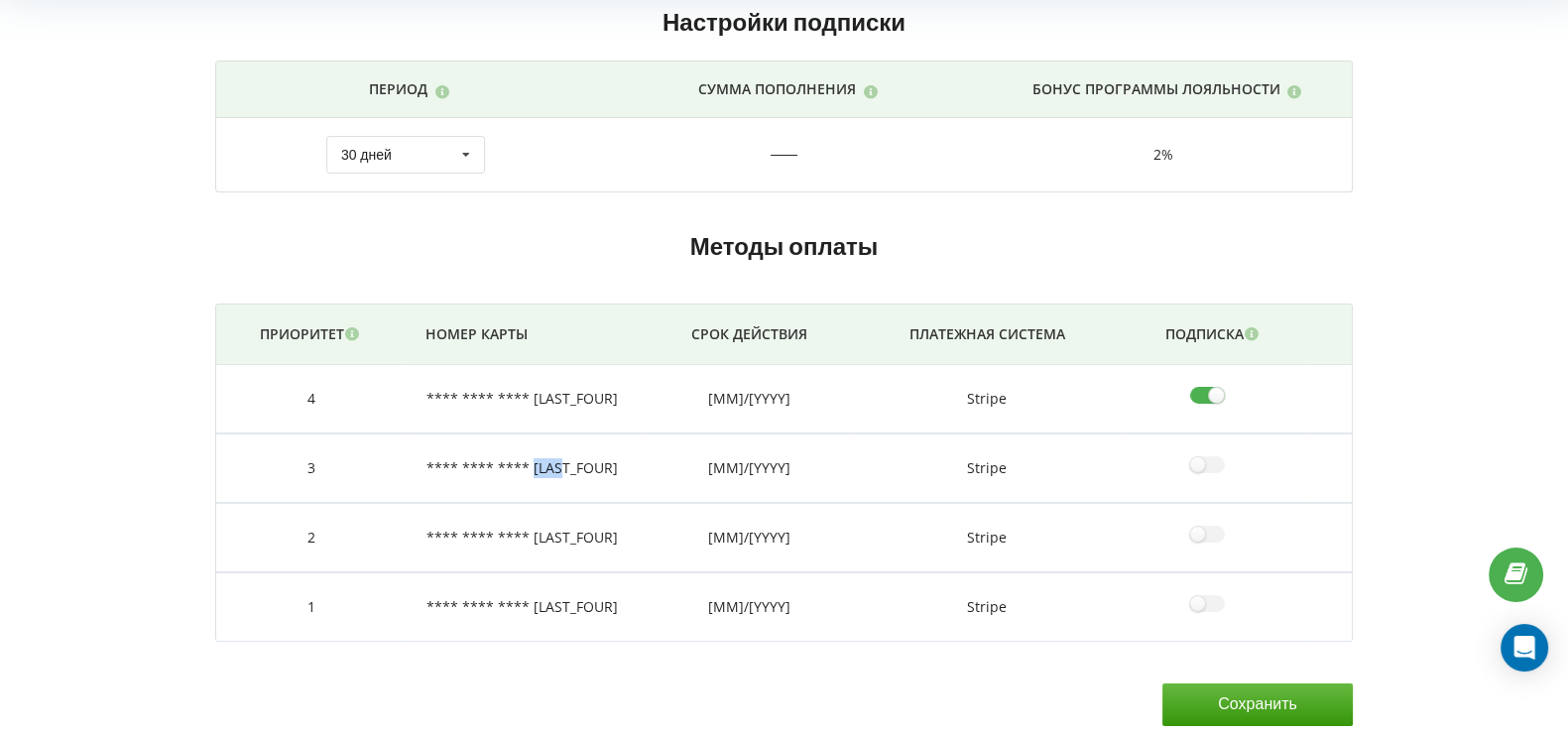 click on "**** **** **** [LAST_FOUR]" at bounding box center [527, 468] 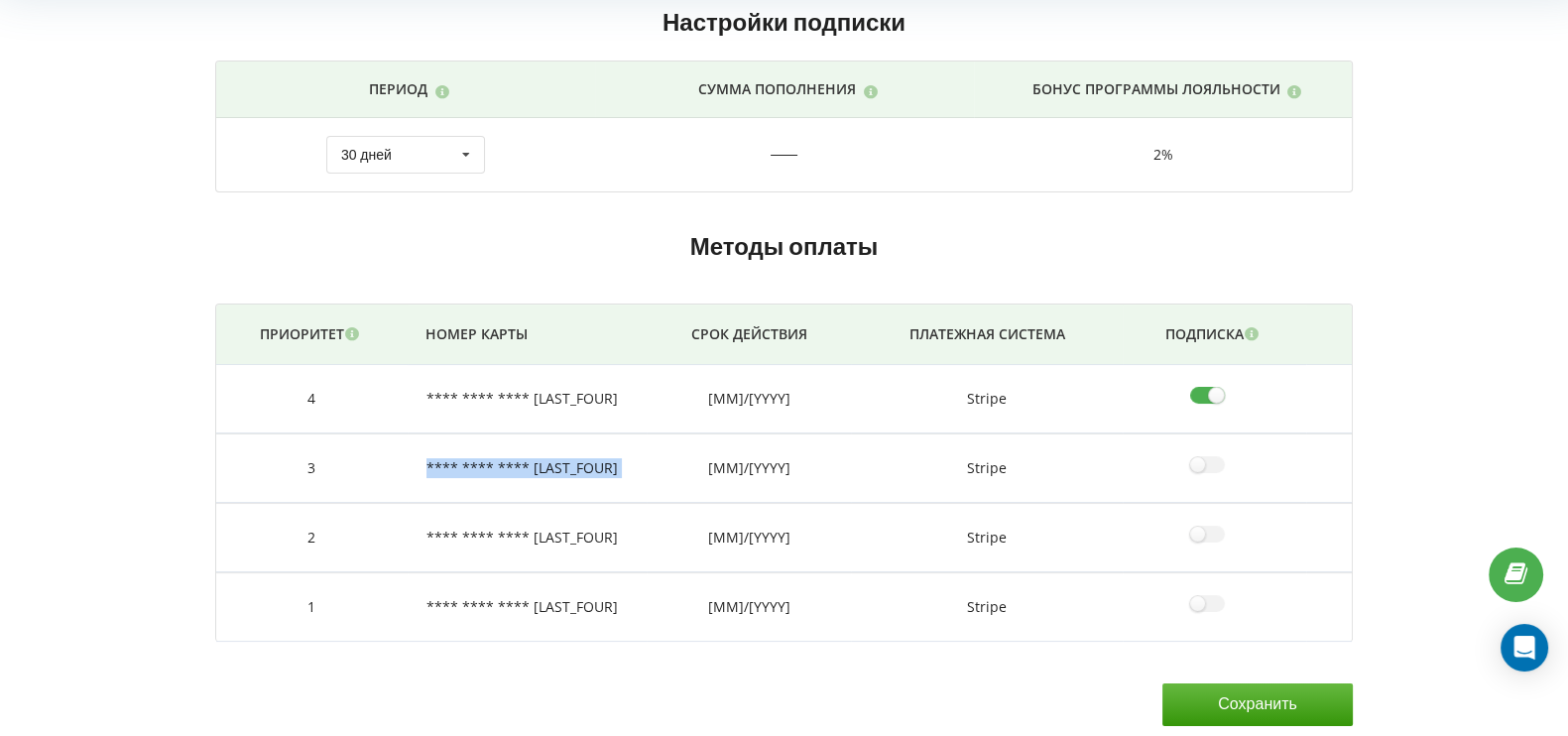 click on "**** **** **** [LAST_FOUR]" at bounding box center [527, 468] 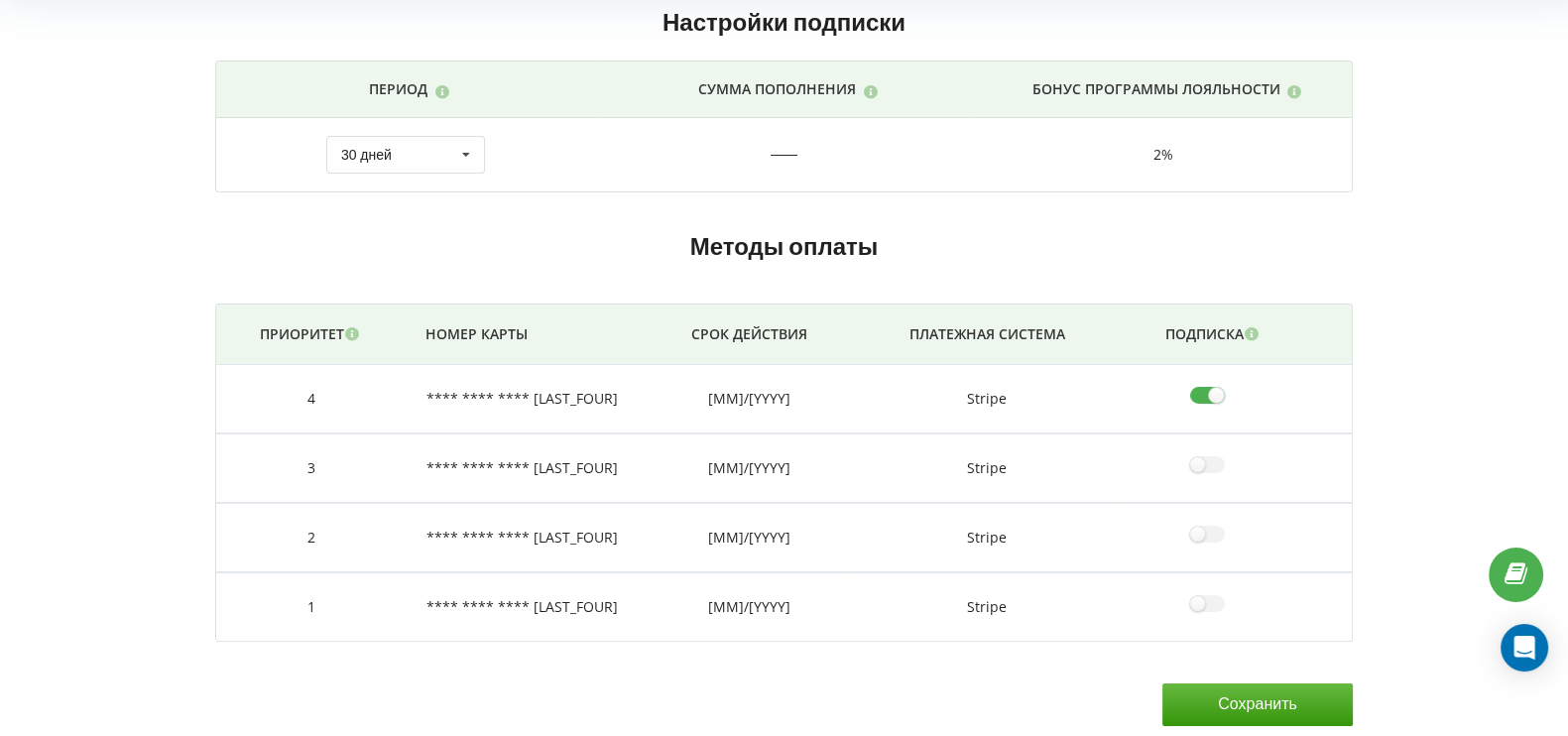 click on "Stripe" at bounding box center (986, 607) 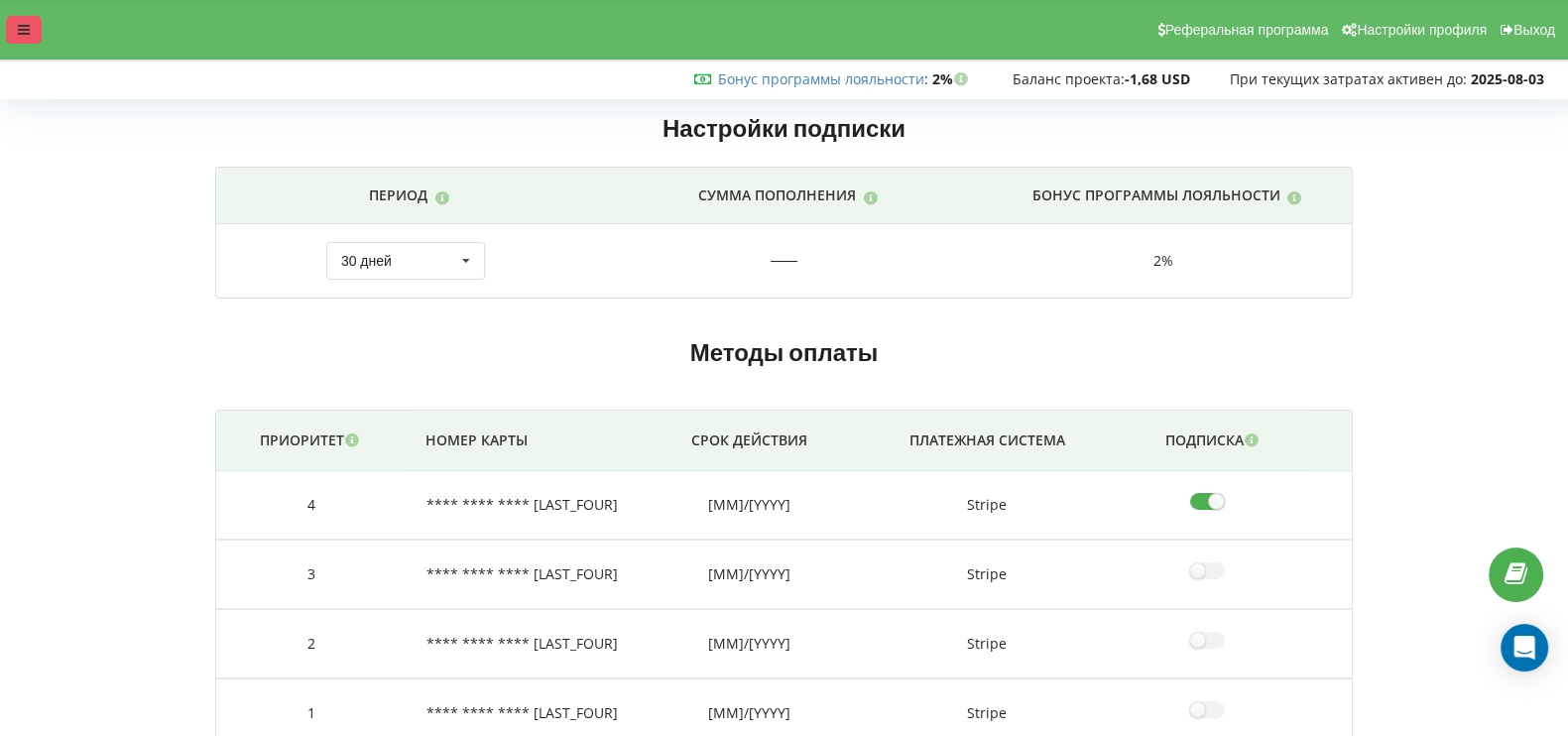 click at bounding box center [24, 30] 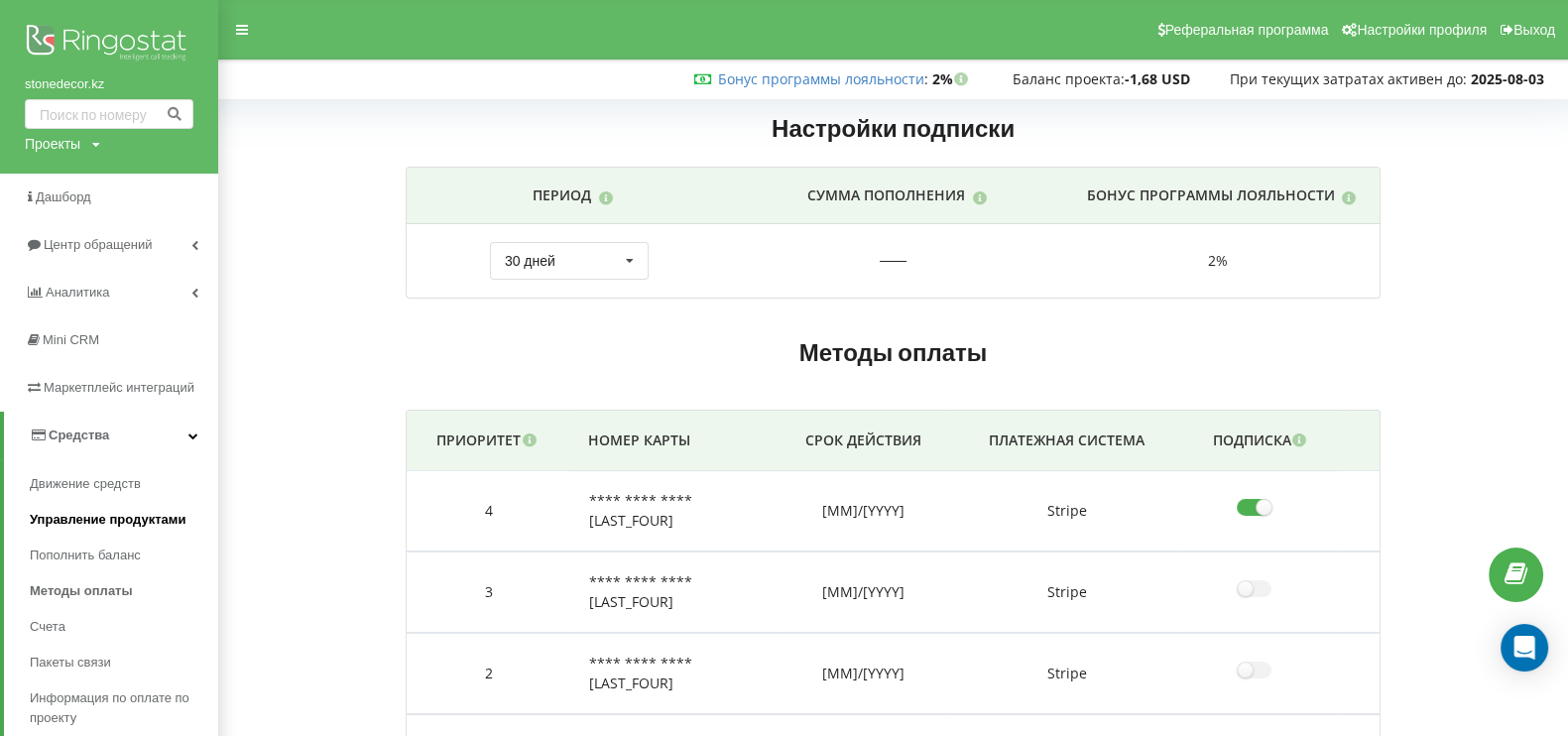 click on "Управление продуктами" at bounding box center [107, 520] 